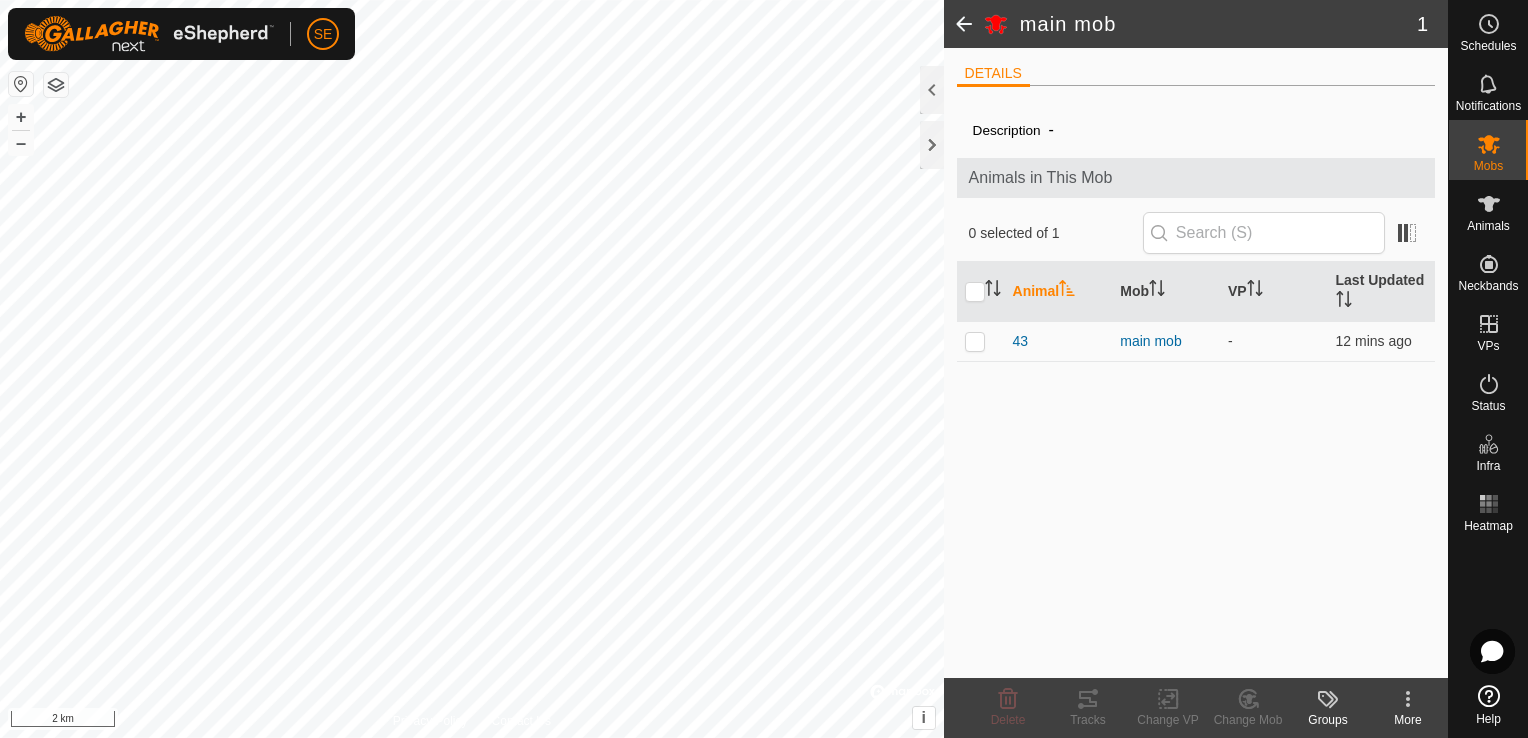 scroll, scrollTop: 0, scrollLeft: 0, axis: both 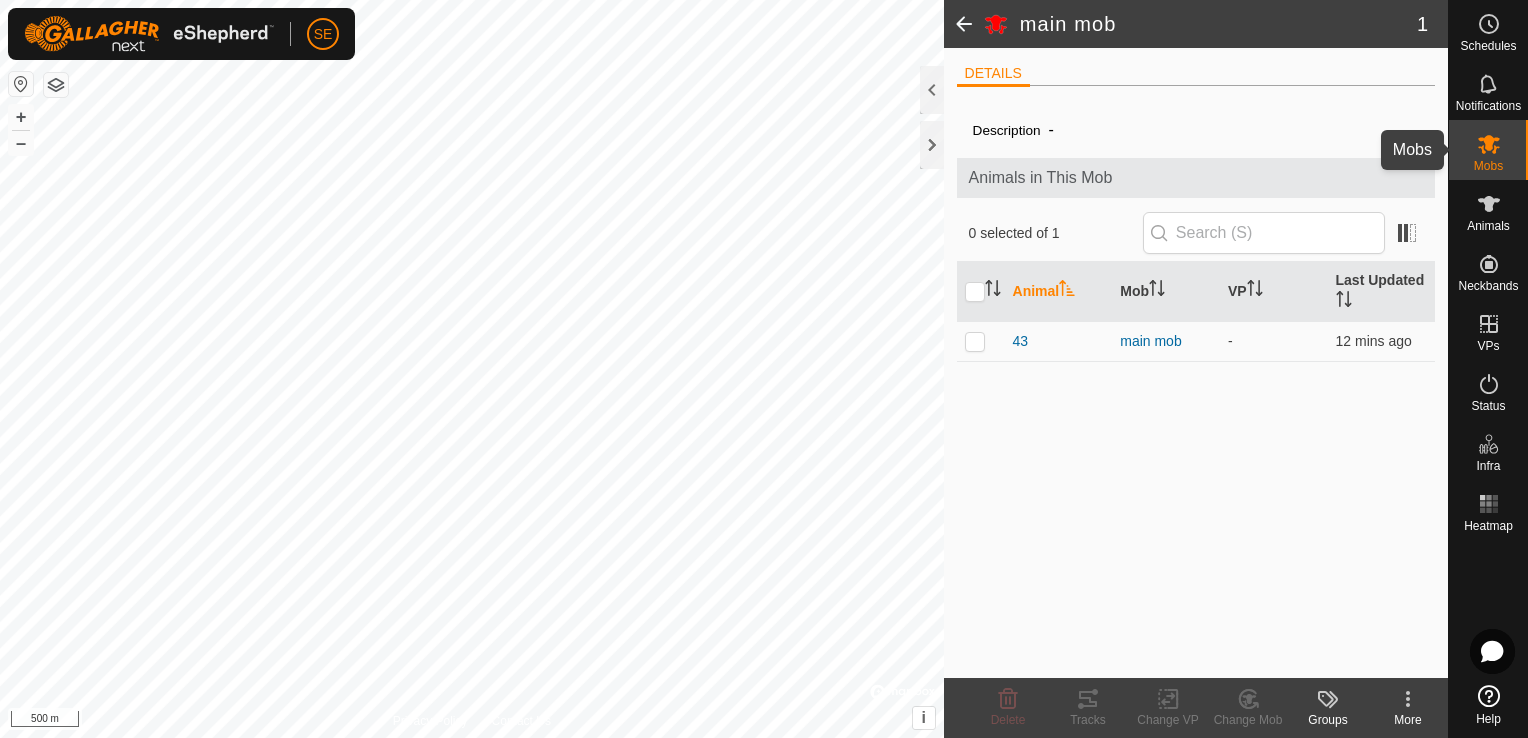 click 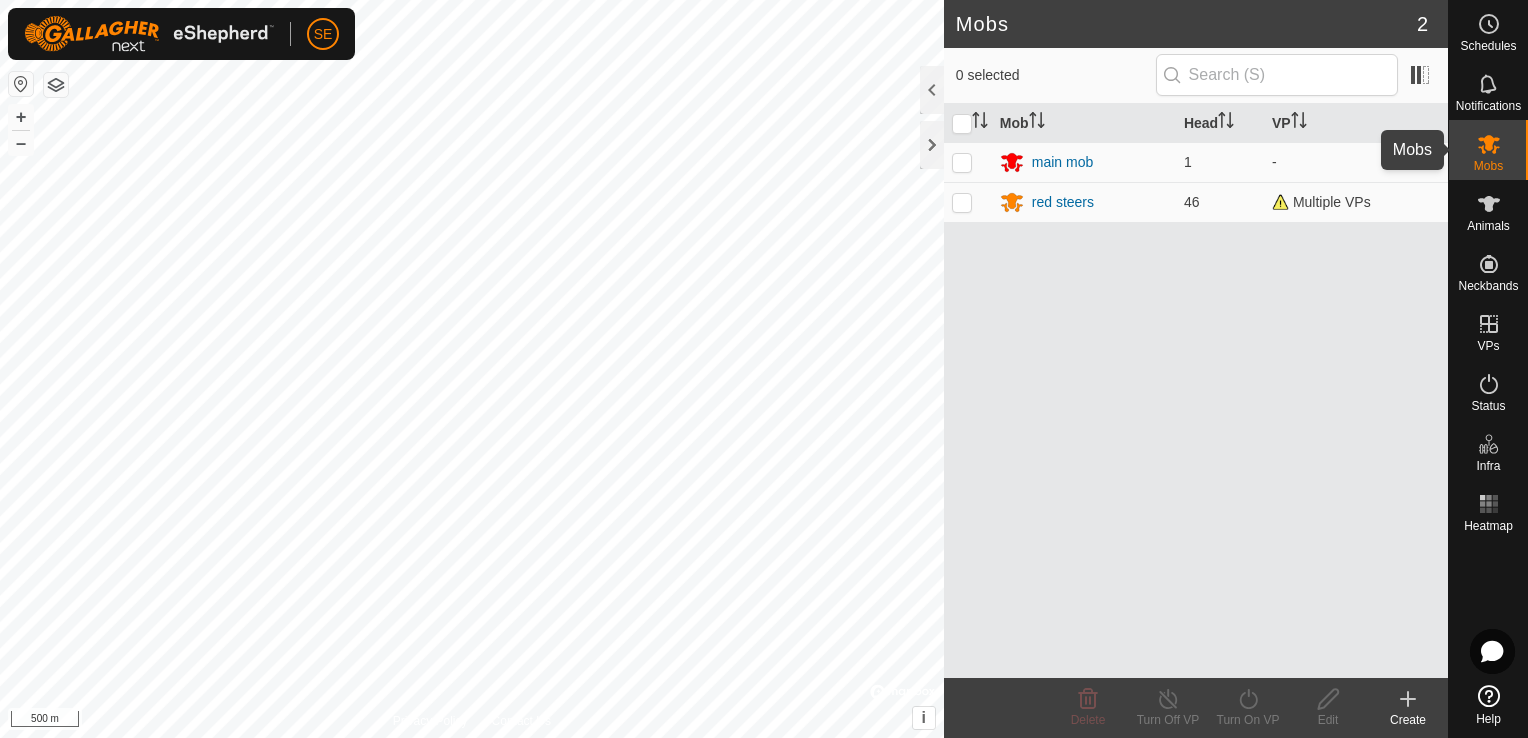click at bounding box center [1489, 144] 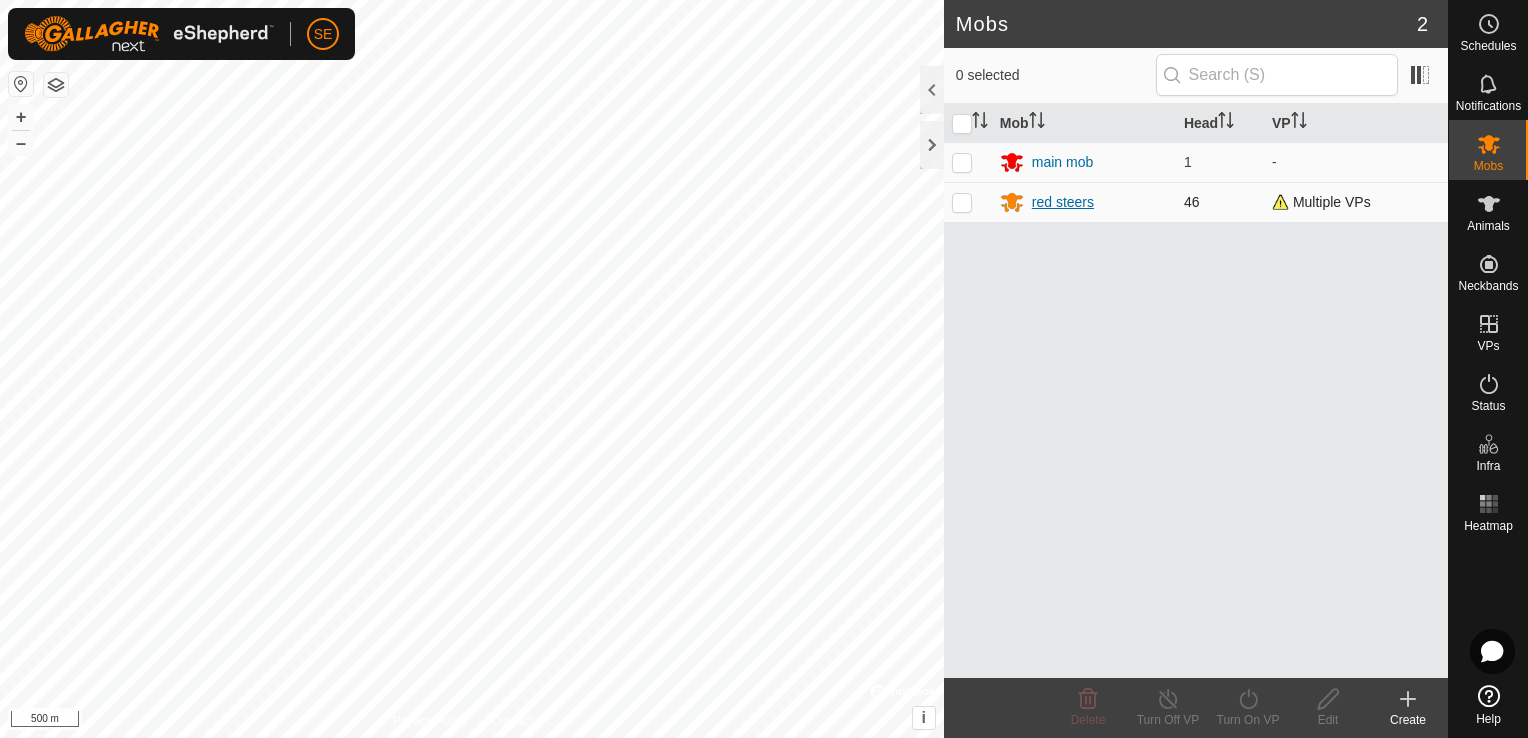 click on "red steers" at bounding box center (1063, 202) 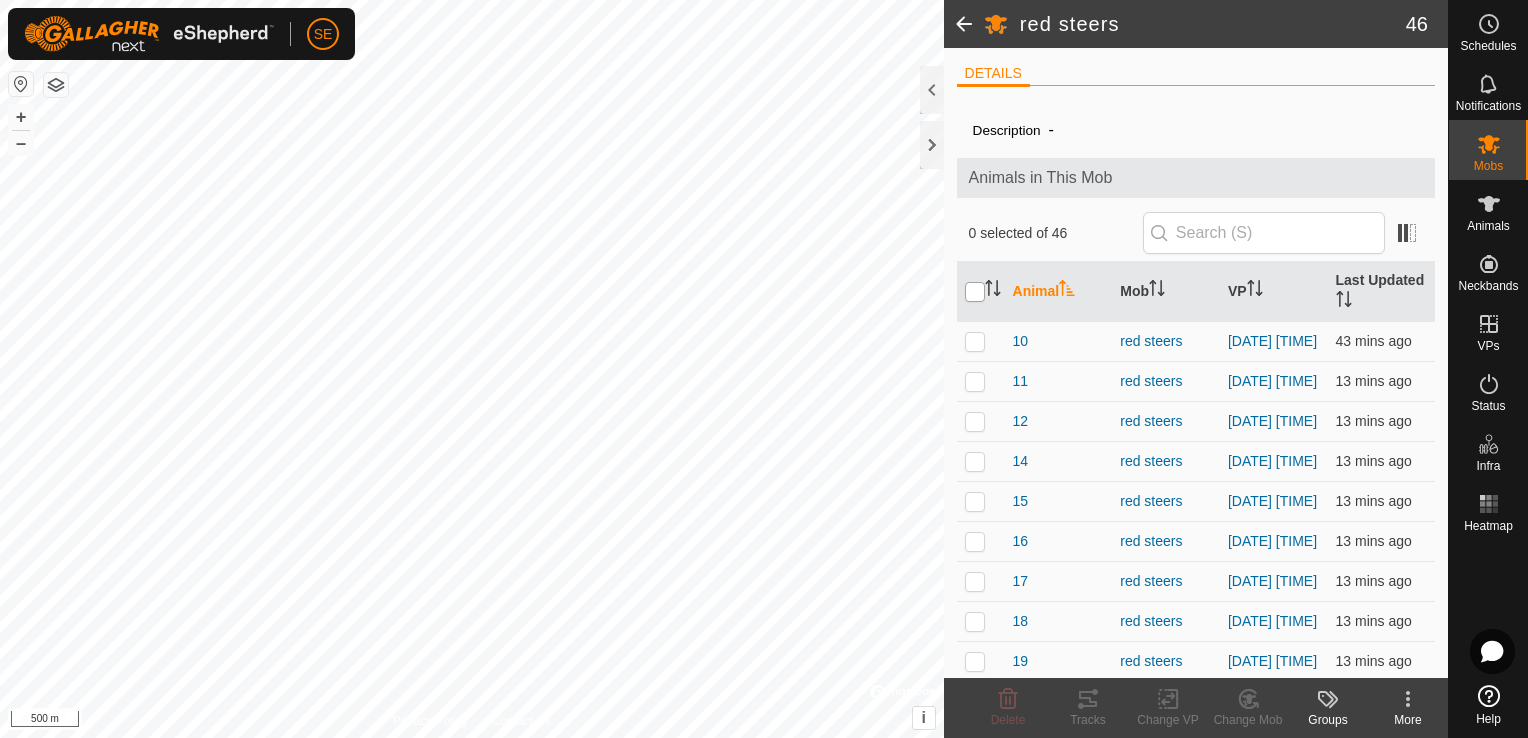 click at bounding box center (975, 292) 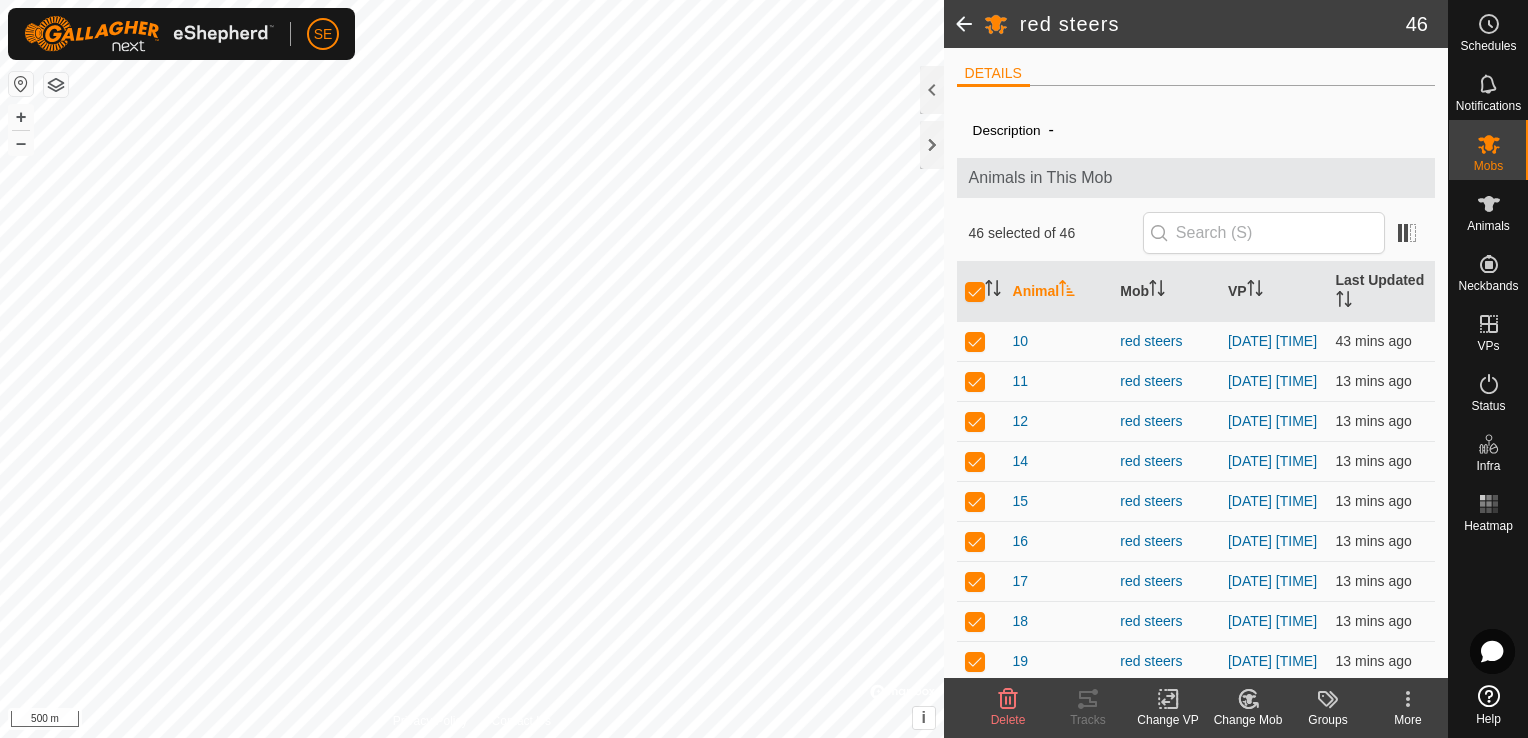 click 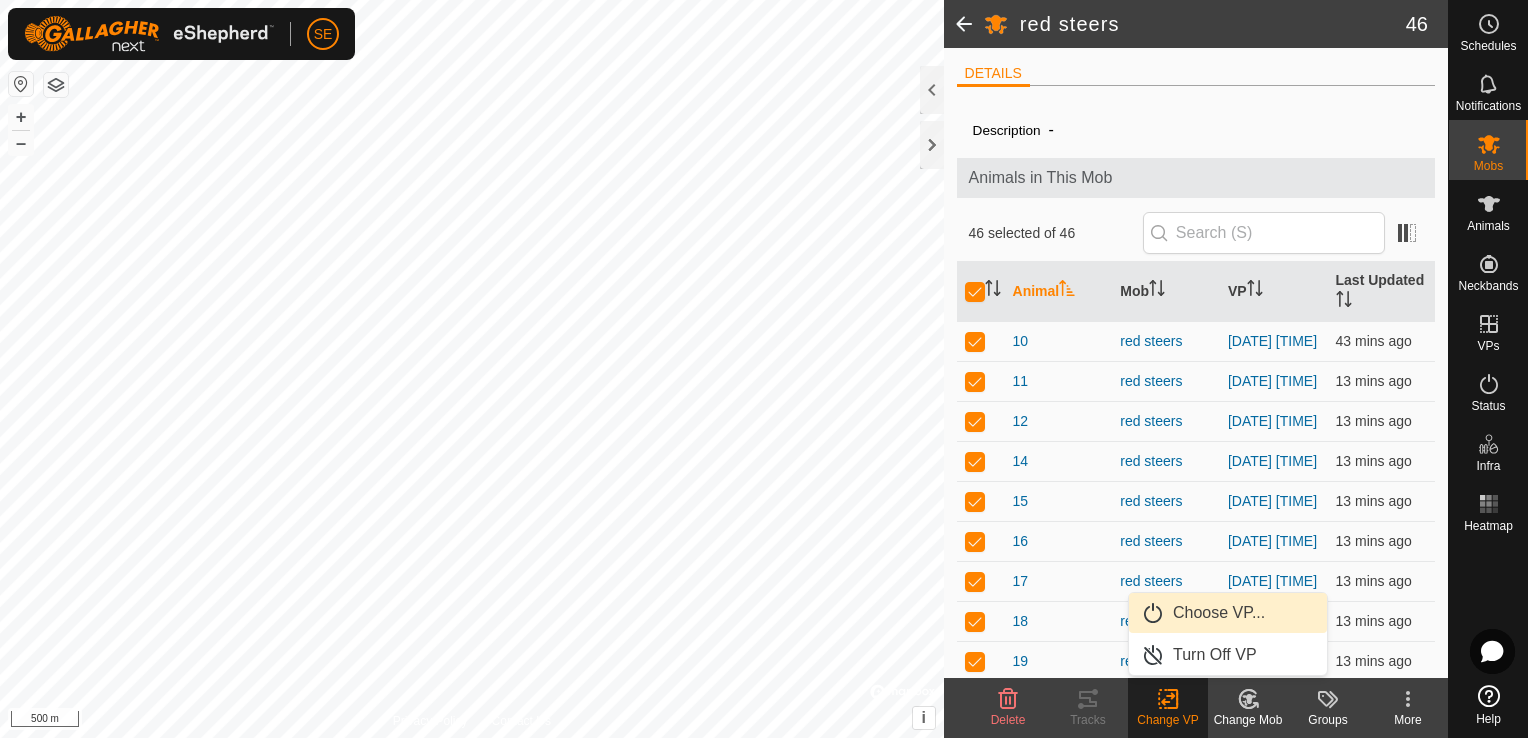 click on "Choose VP..." at bounding box center (1228, 613) 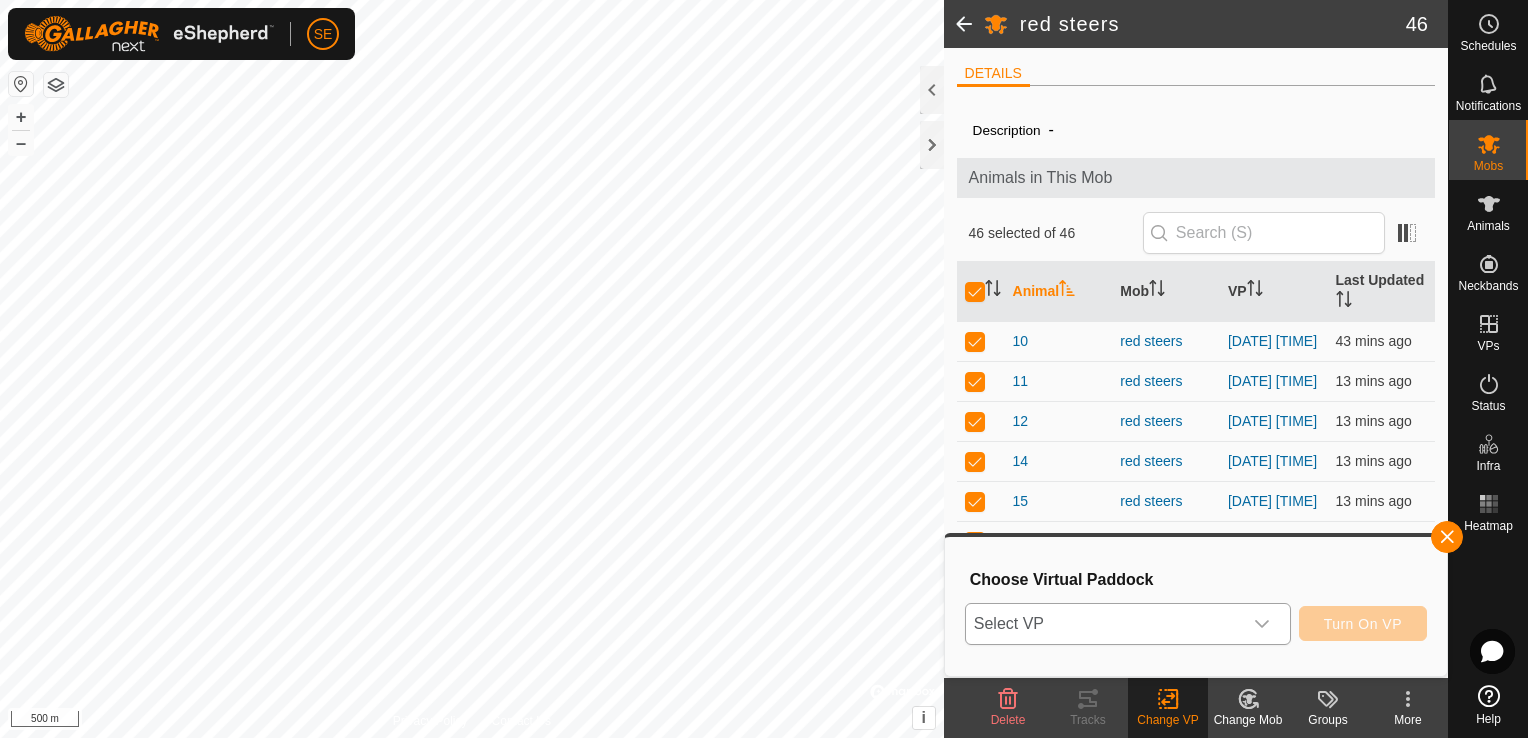 click 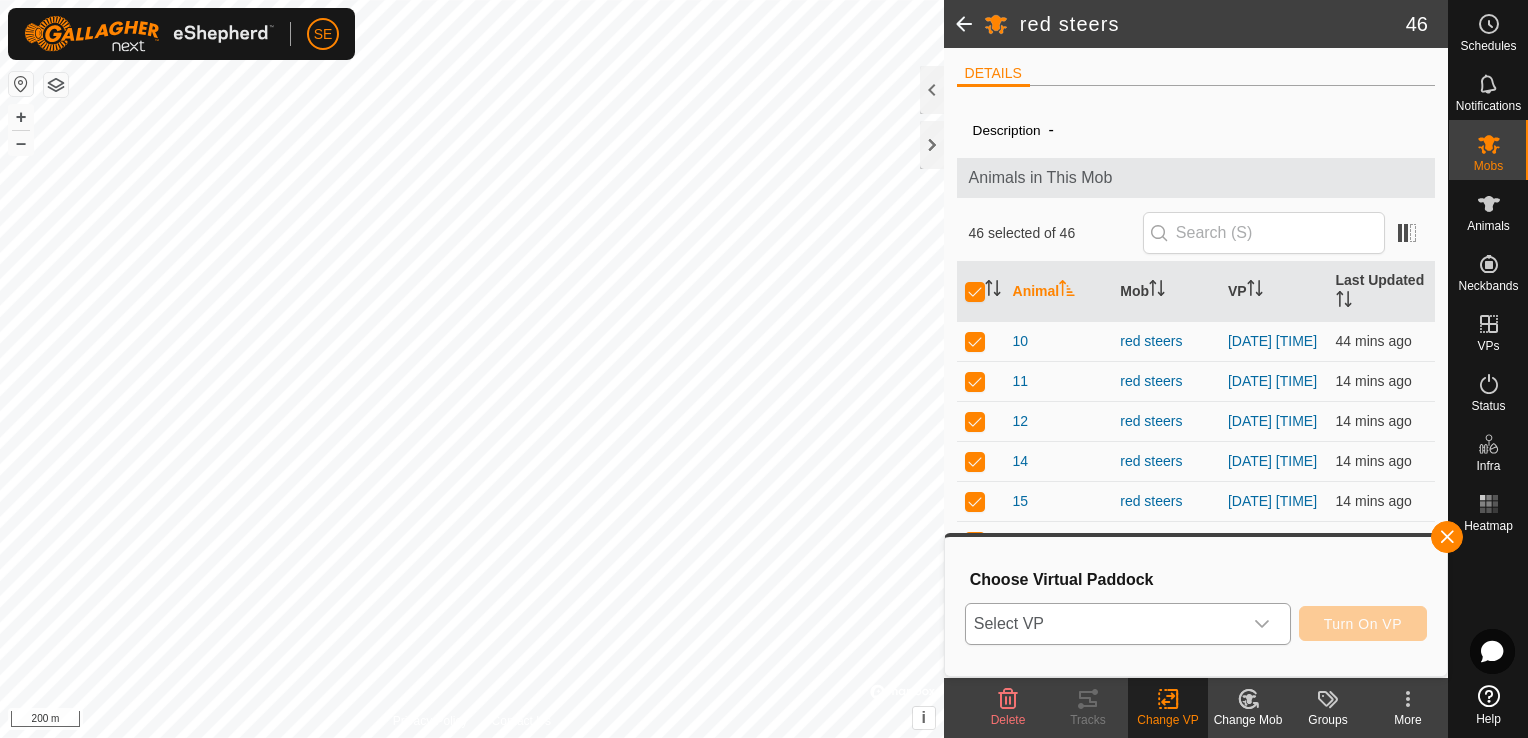 click 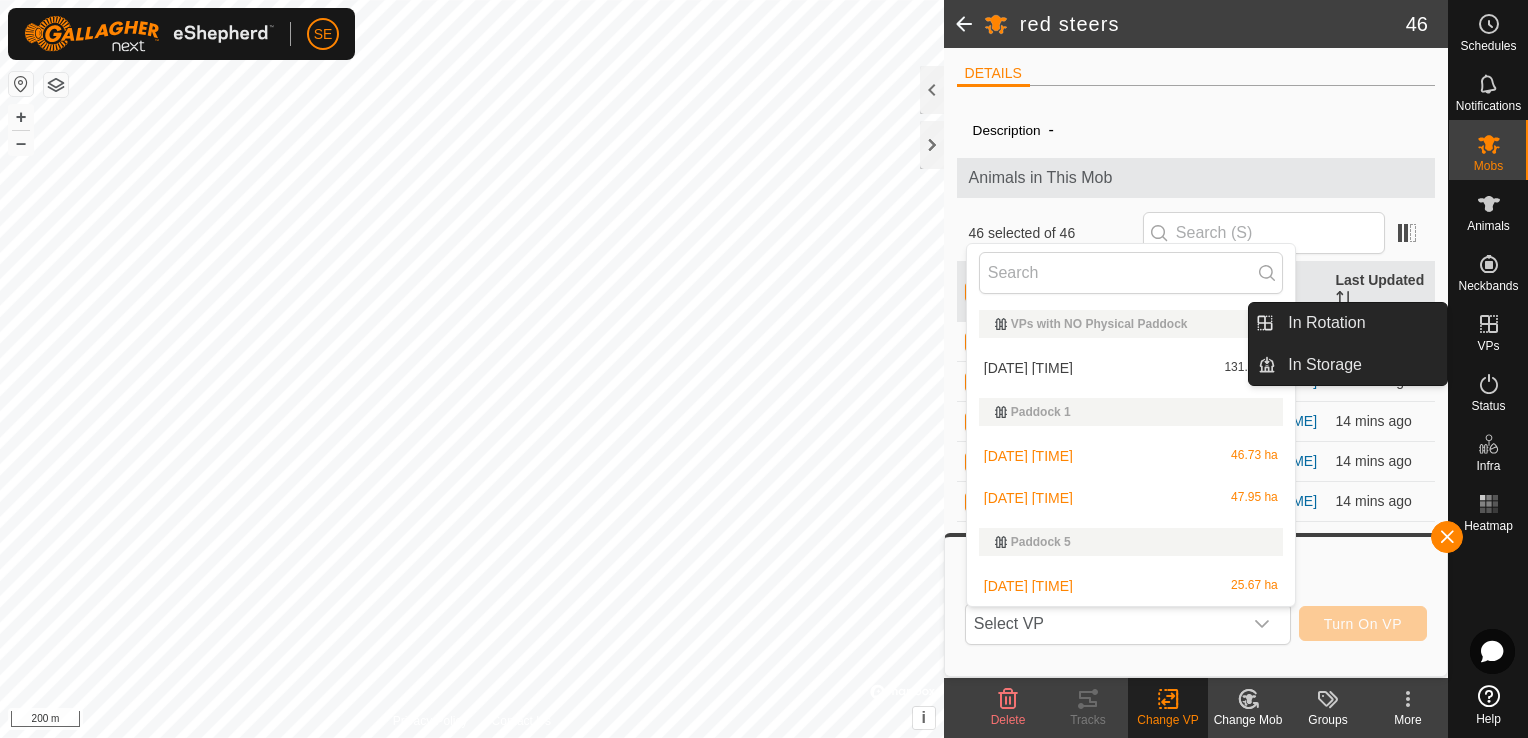 click on "VPs" at bounding box center [1488, 346] 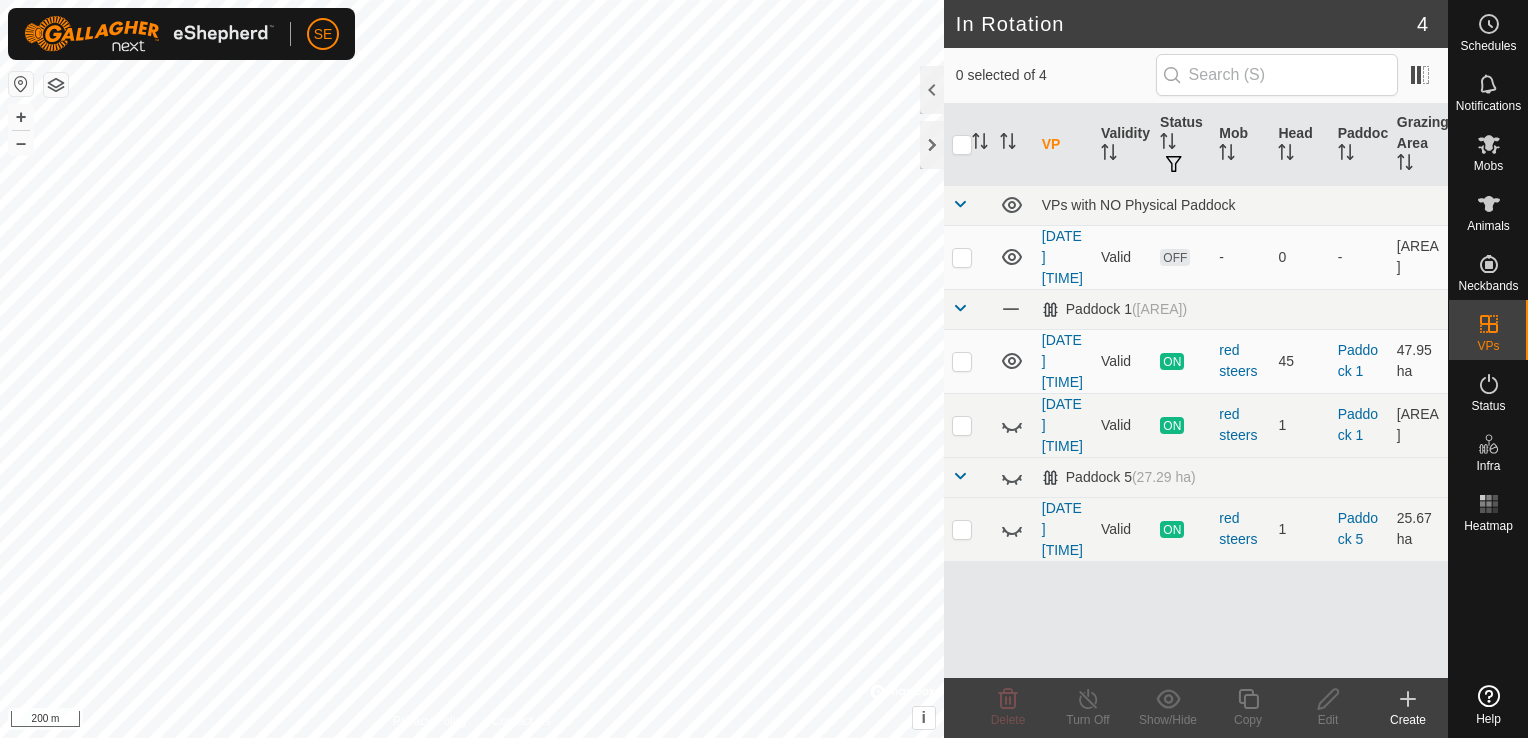 scroll, scrollTop: 0, scrollLeft: 0, axis: both 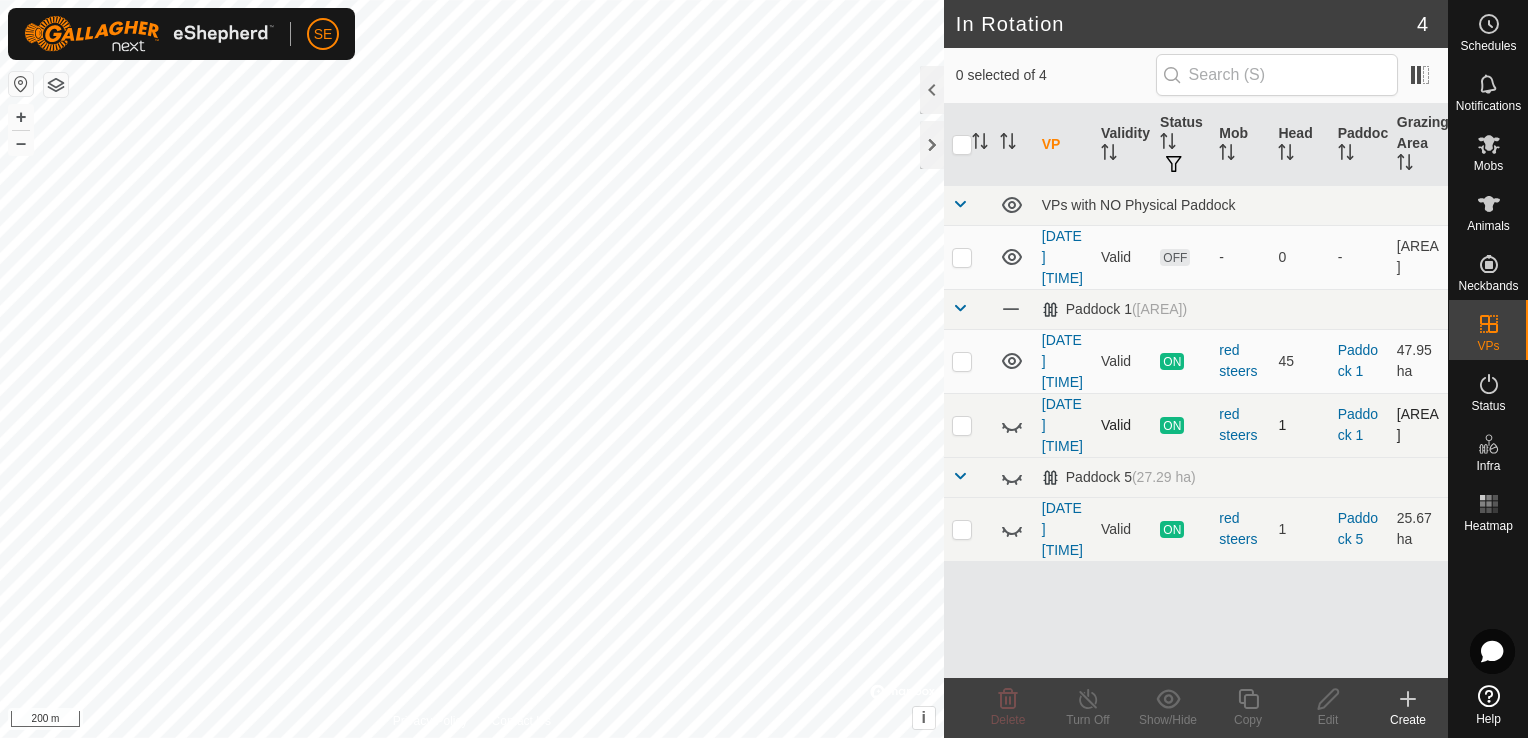 click 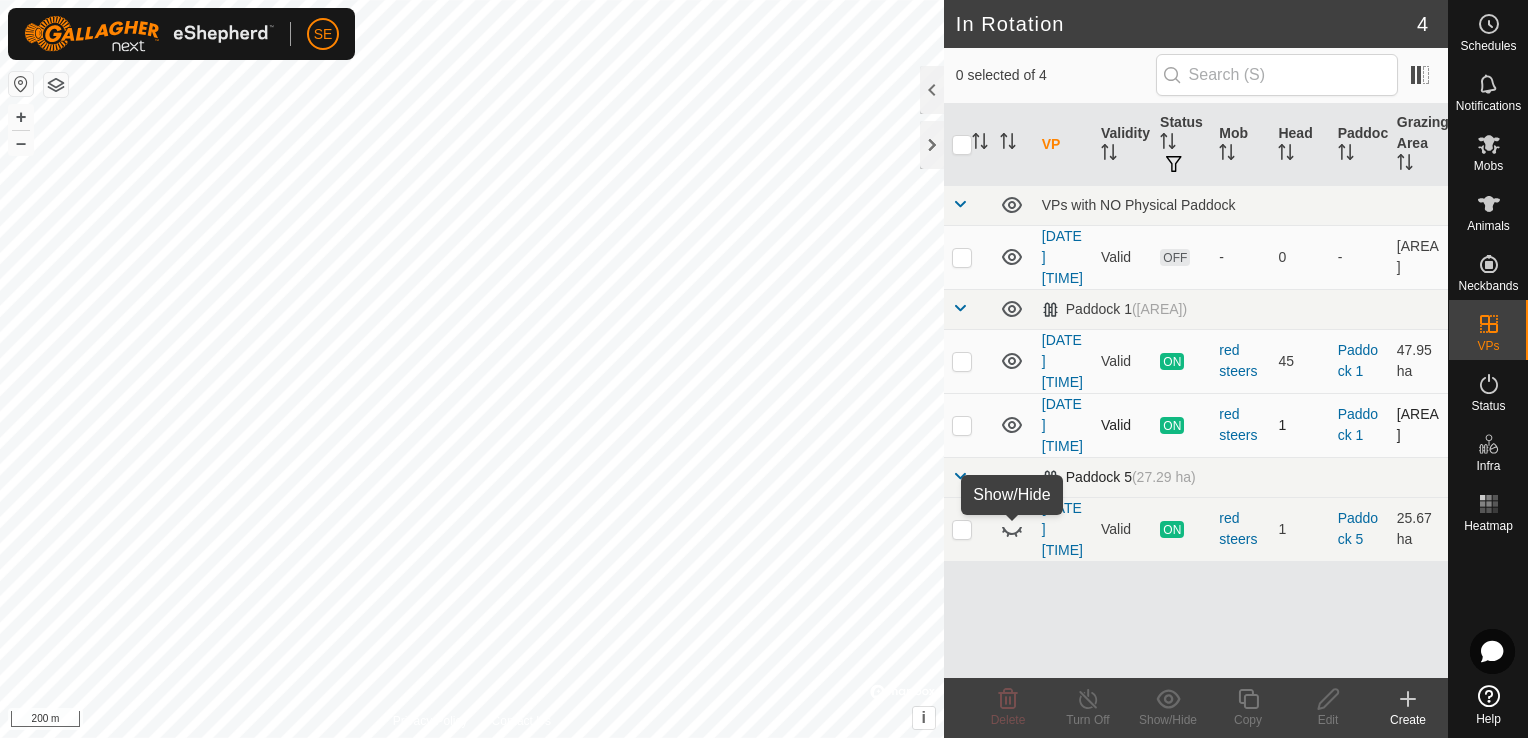 click at bounding box center (1013, 477) 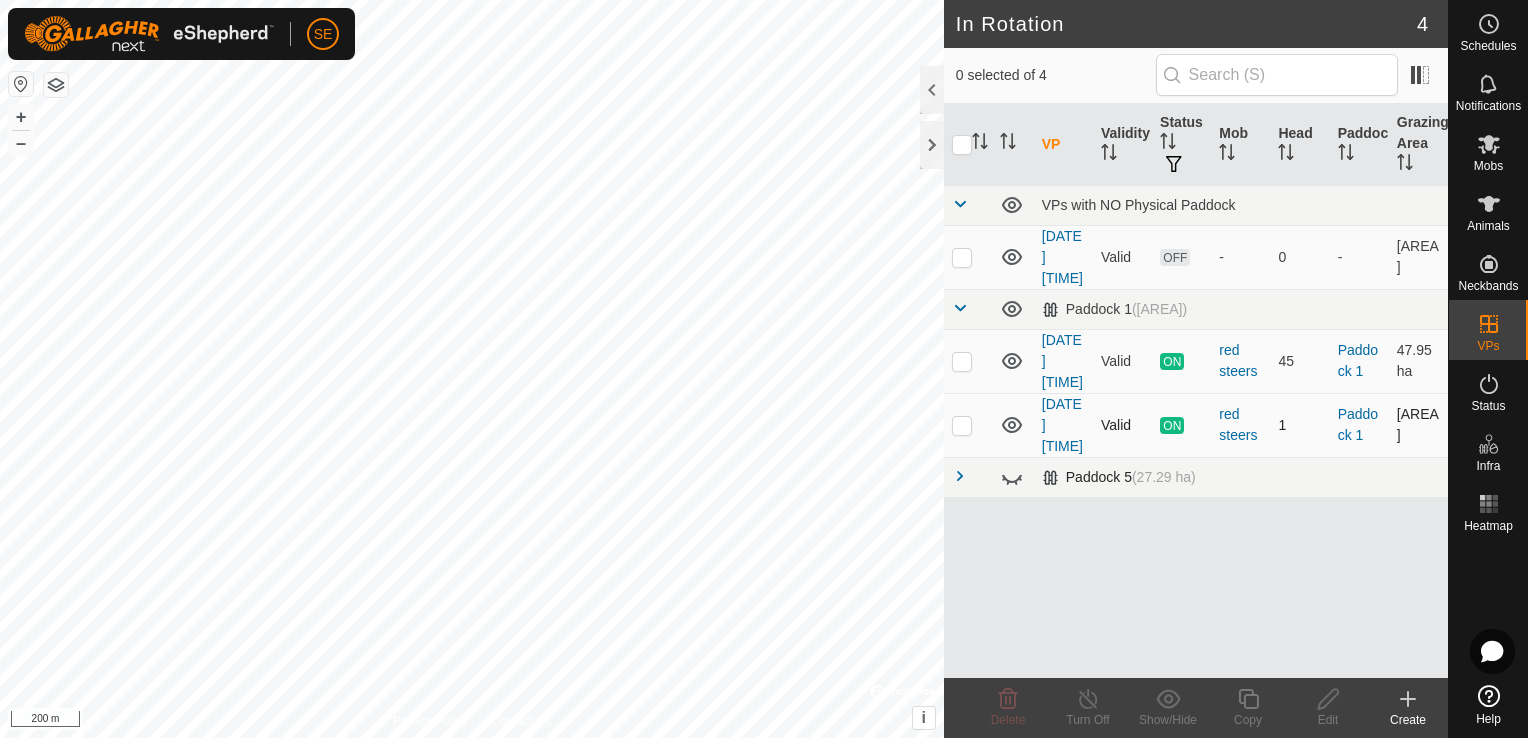 drag, startPoint x: 1014, startPoint y: 550, endPoint x: 1008, endPoint y: 536, distance: 15.231546 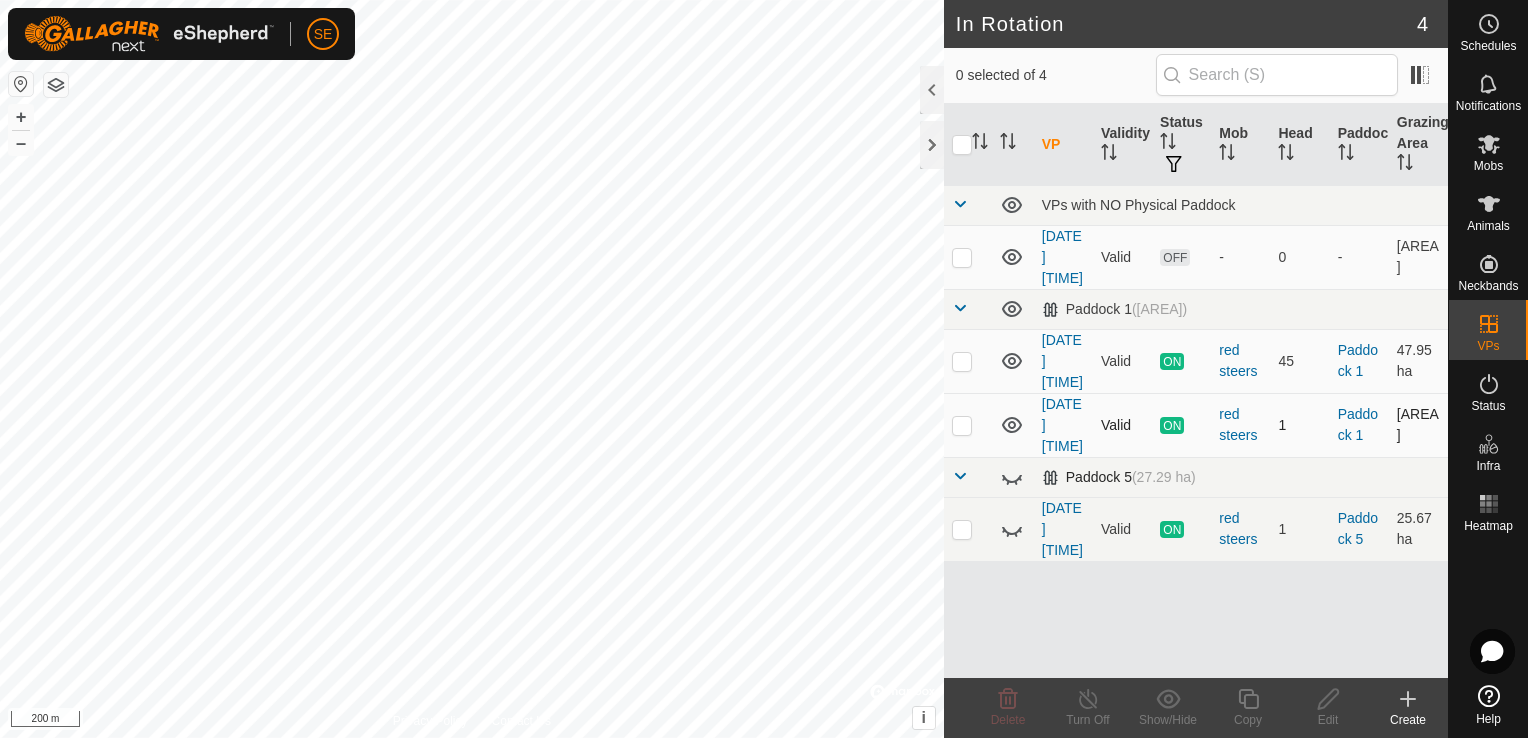 click 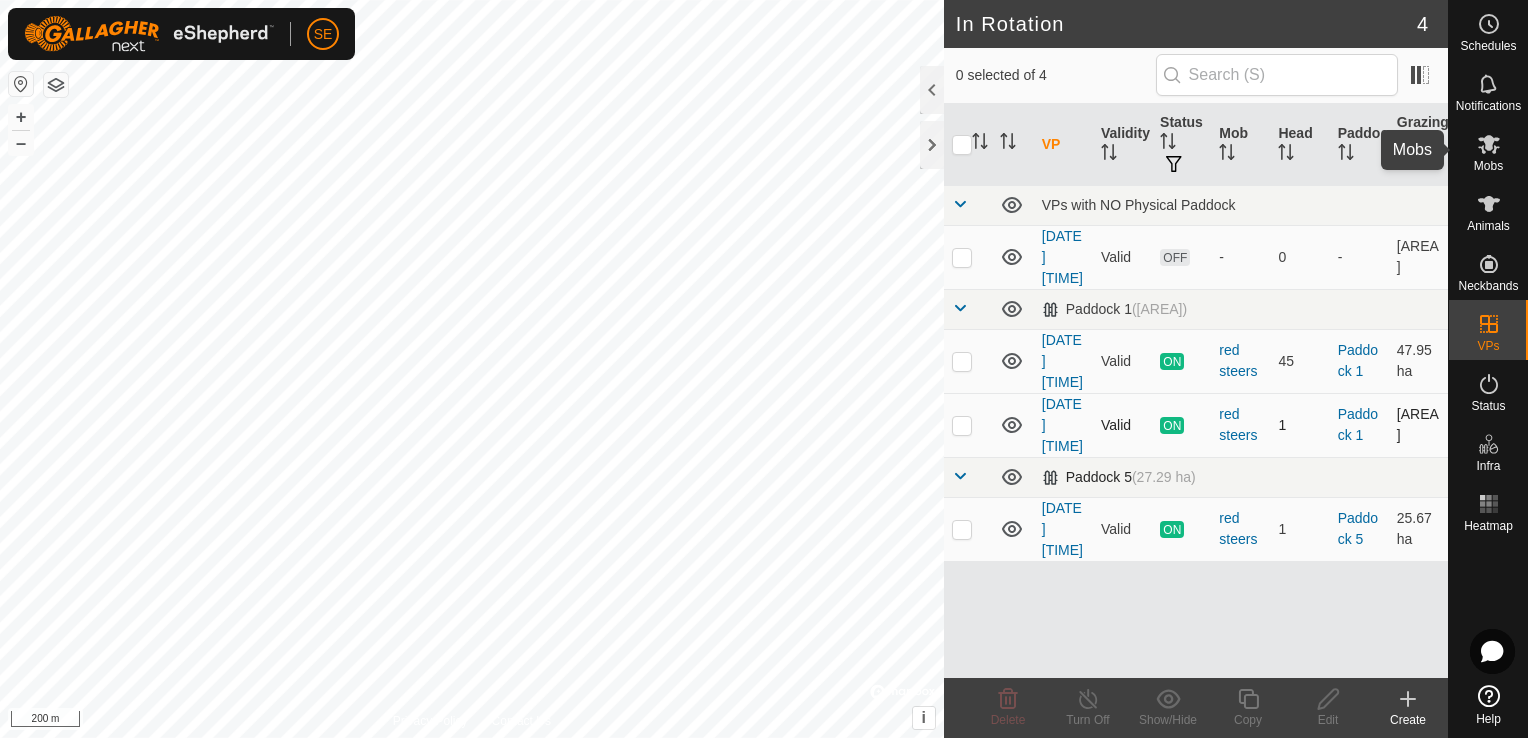 click 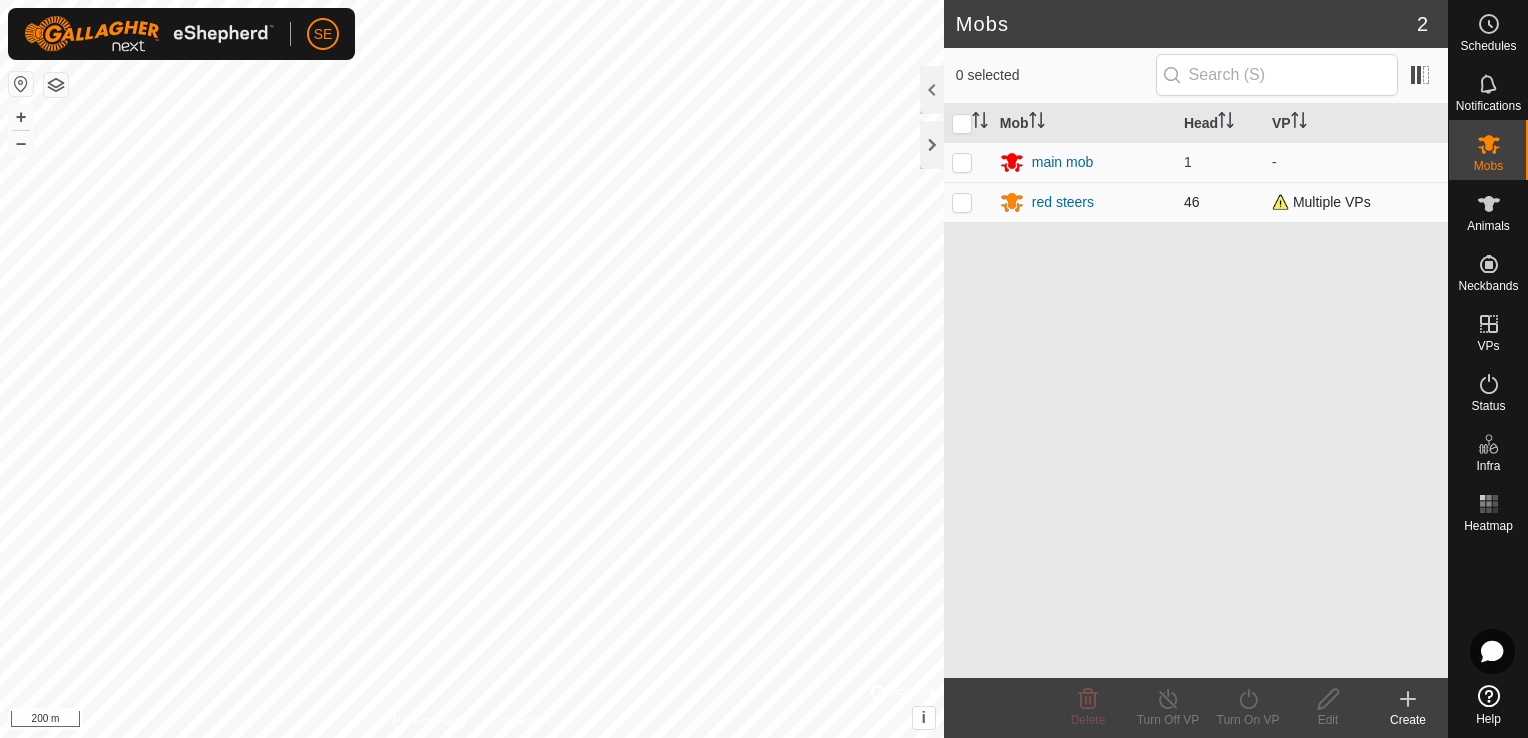 click at bounding box center (962, 202) 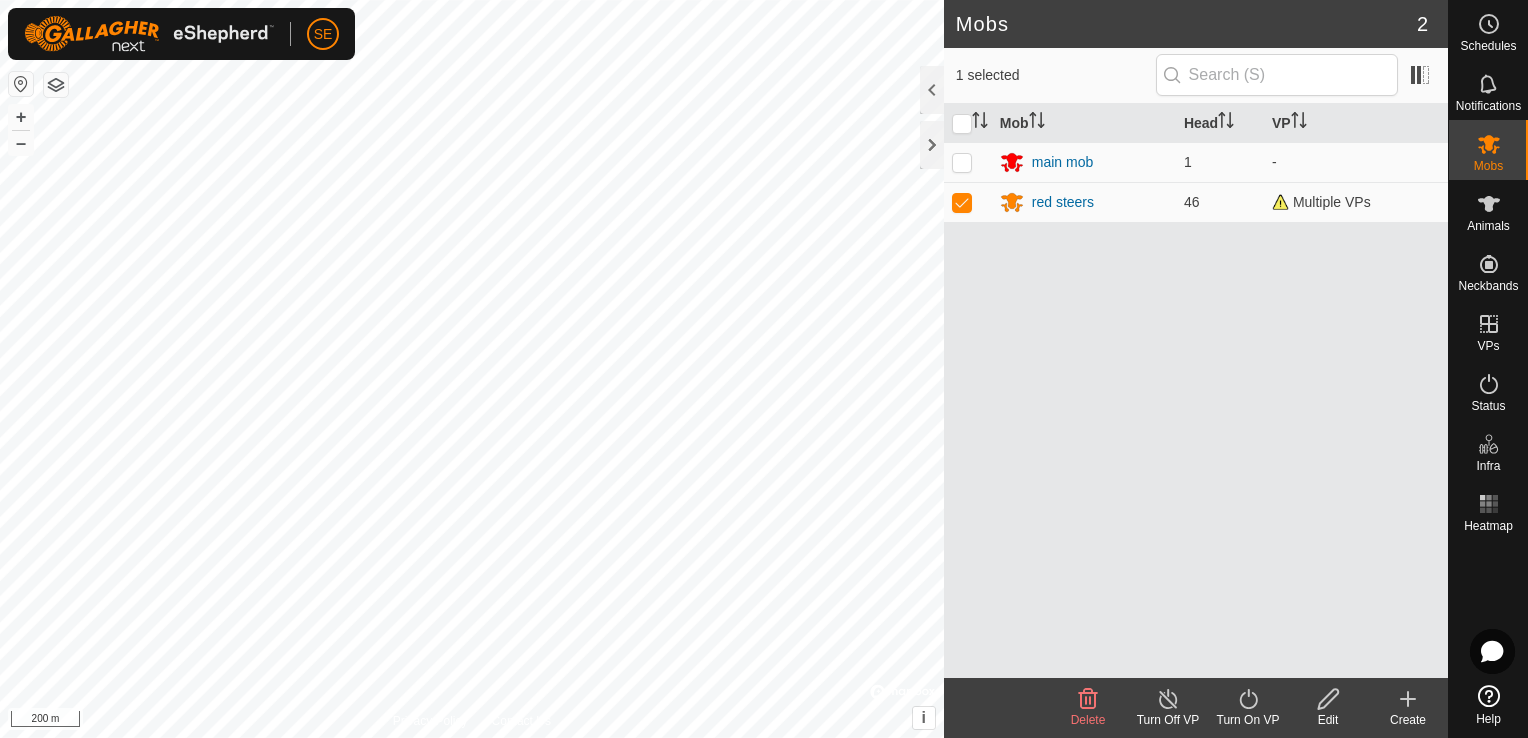 drag, startPoint x: 957, startPoint y: 206, endPoint x: 1351, endPoint y: 672, distance: 610.2393 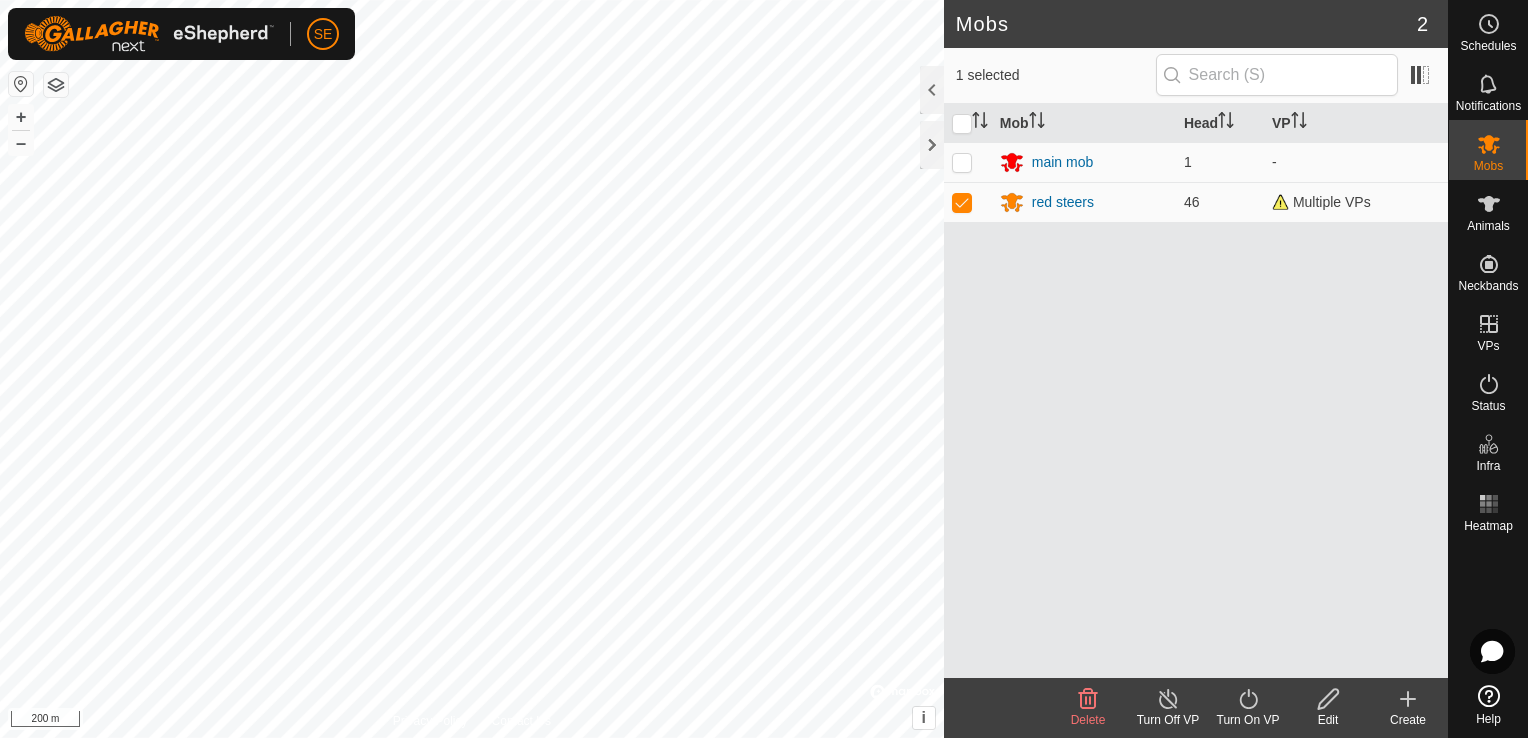 click on "Mob Head VP main mob 1 - red steers 46 Multiple VPs" at bounding box center (1196, 391) 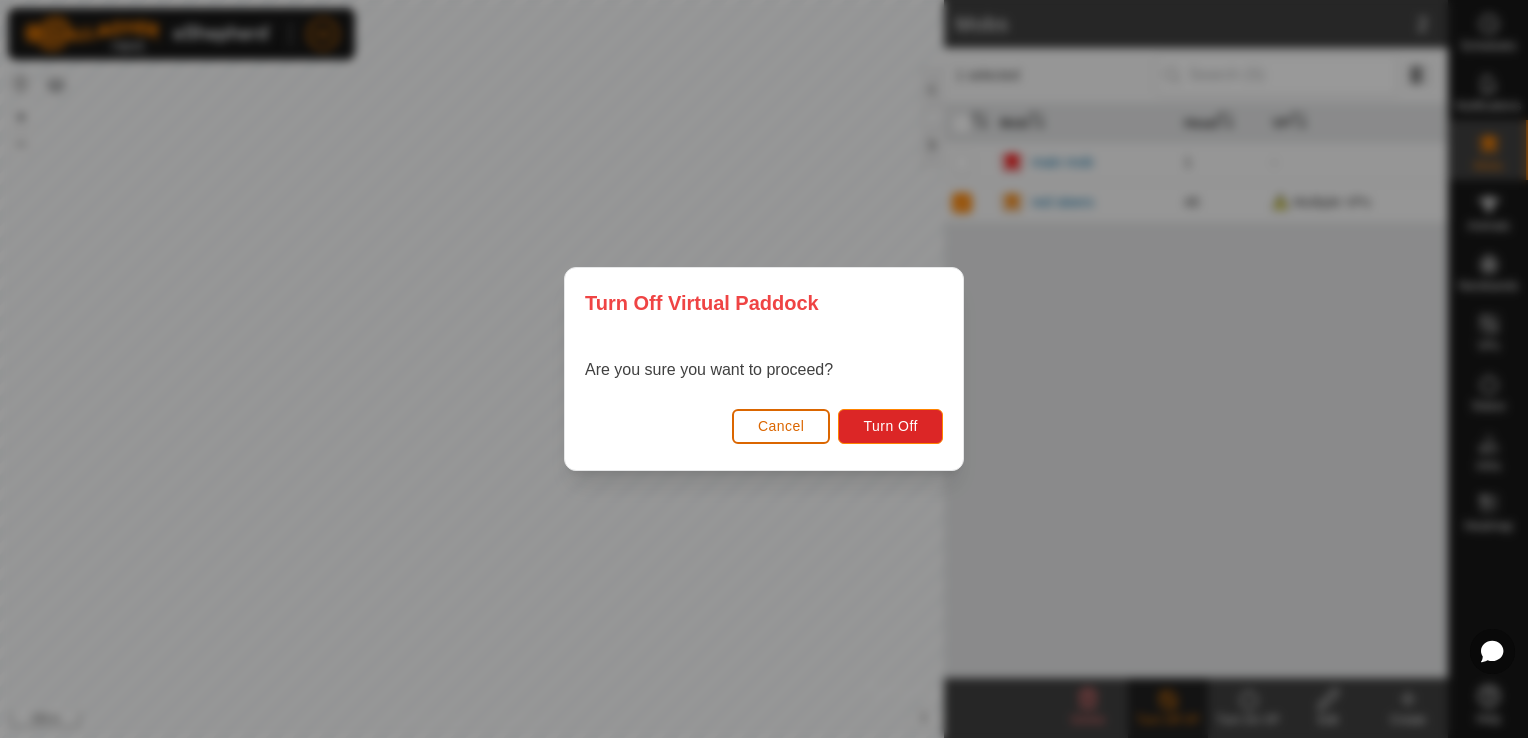 click on "Cancel" at bounding box center (781, 426) 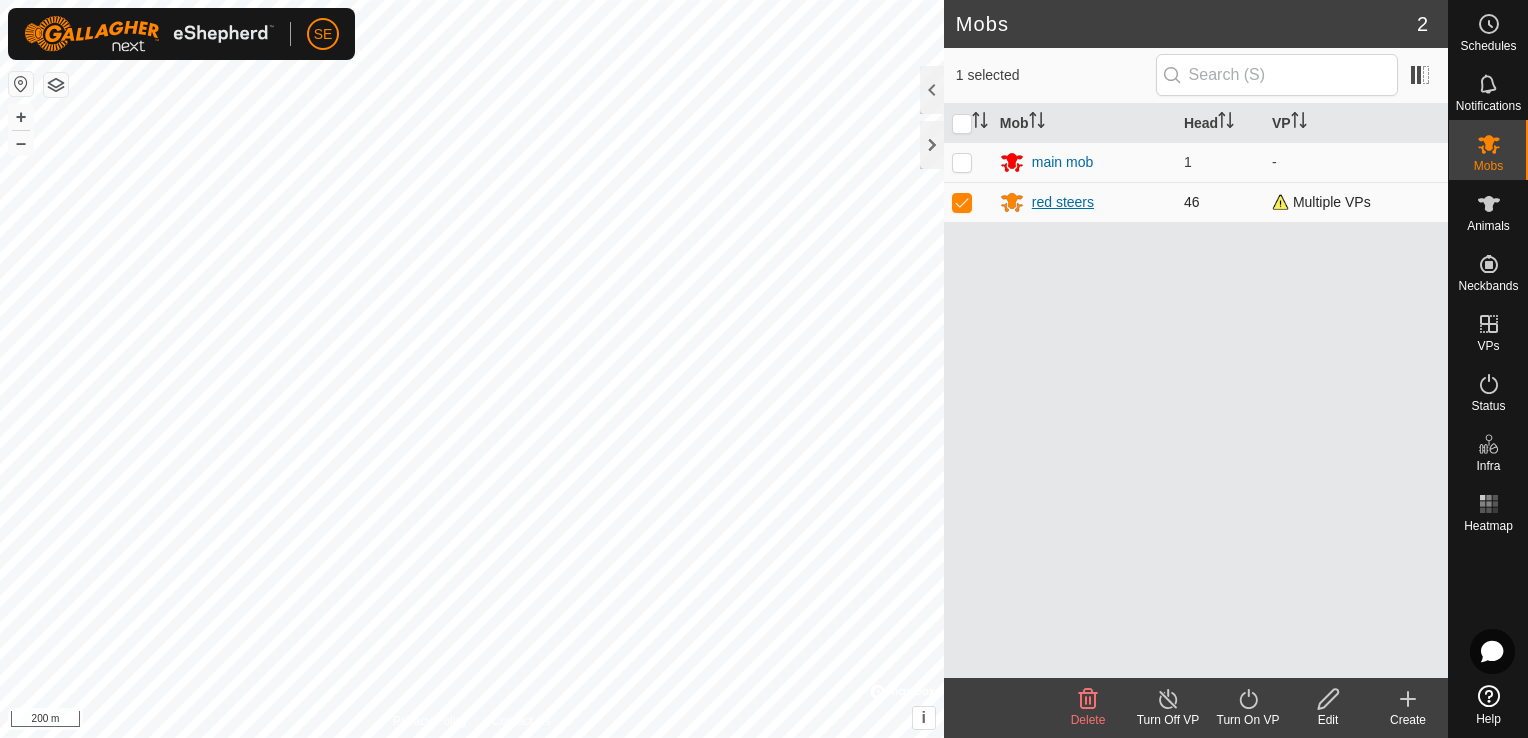 click on "red steers" at bounding box center [1063, 202] 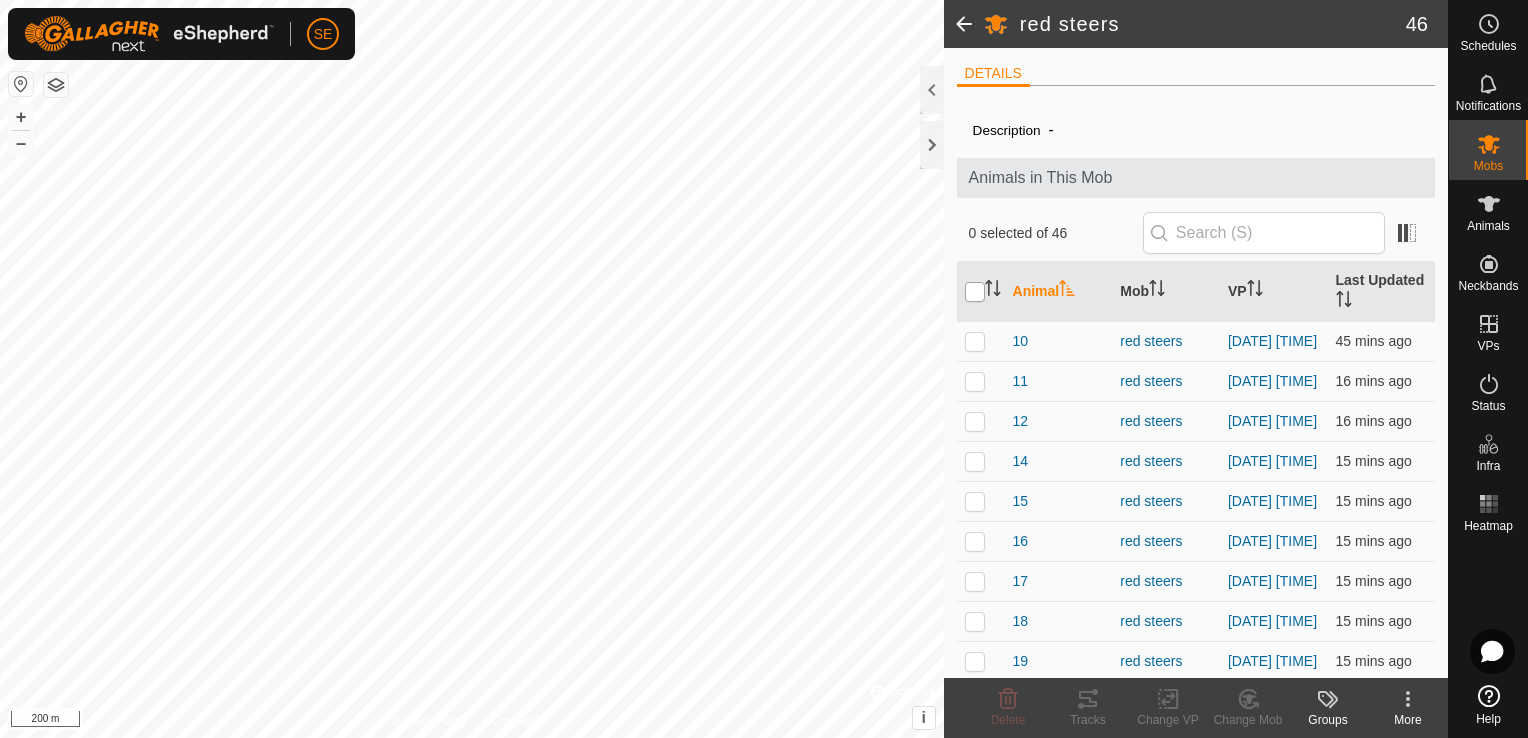 click at bounding box center (975, 292) 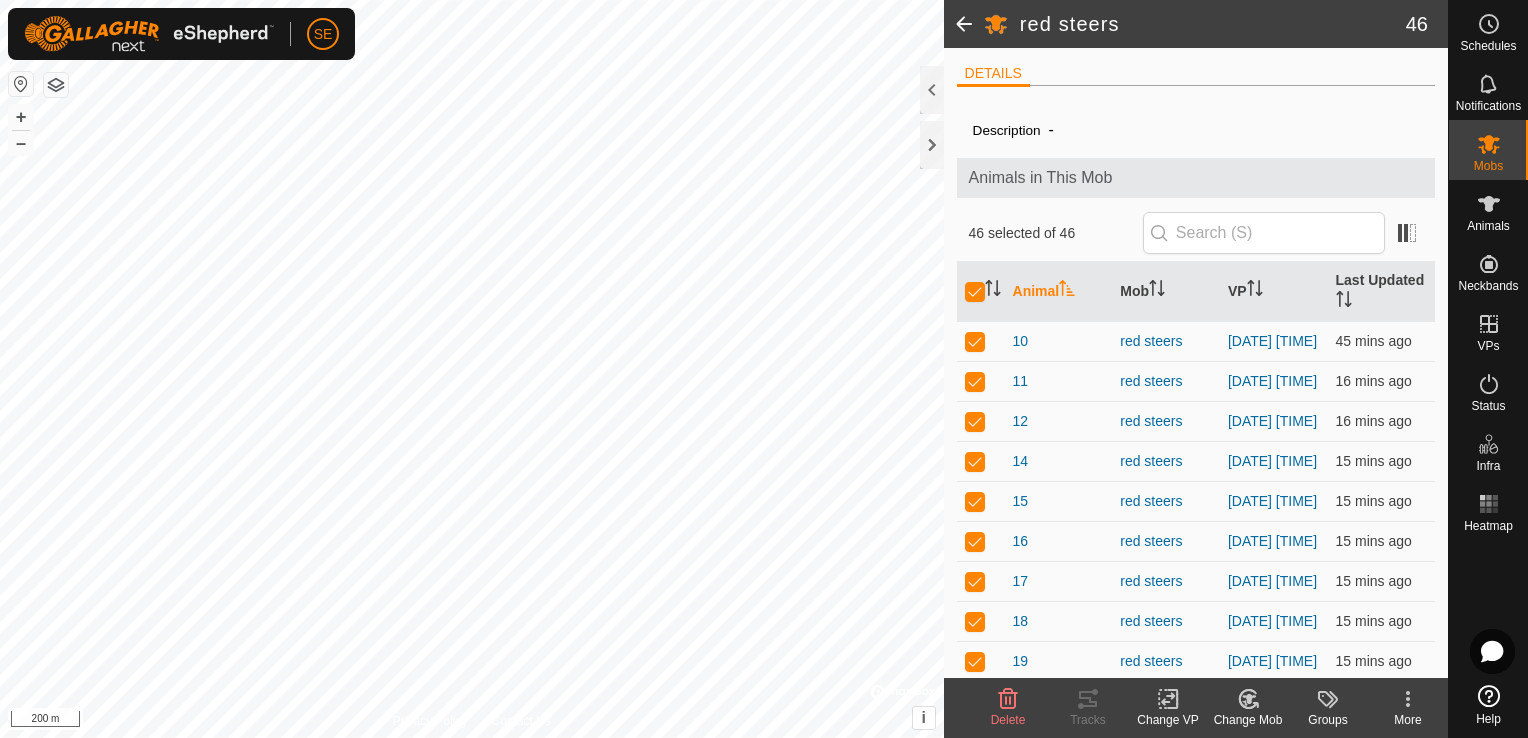 click 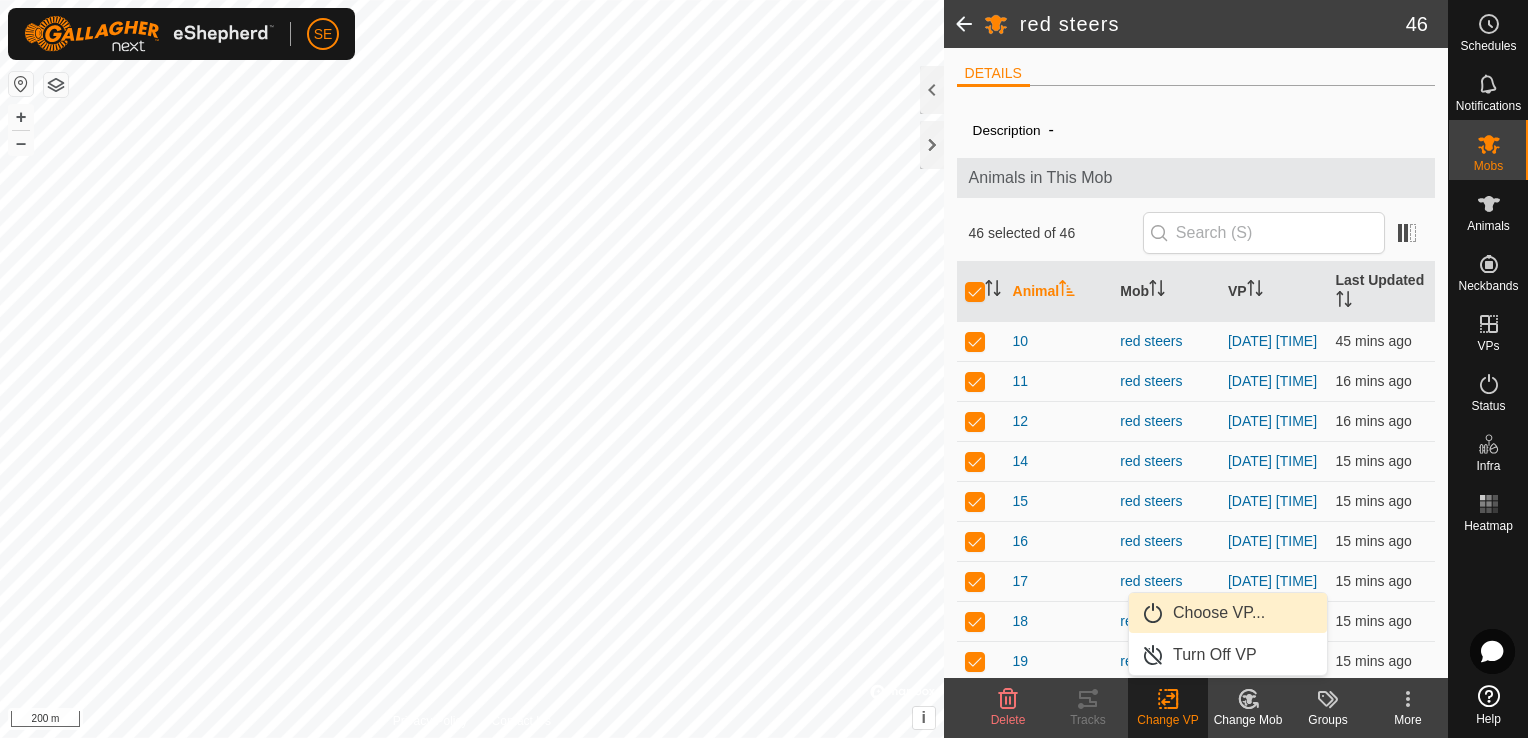 click on "Choose VP..." at bounding box center (1228, 613) 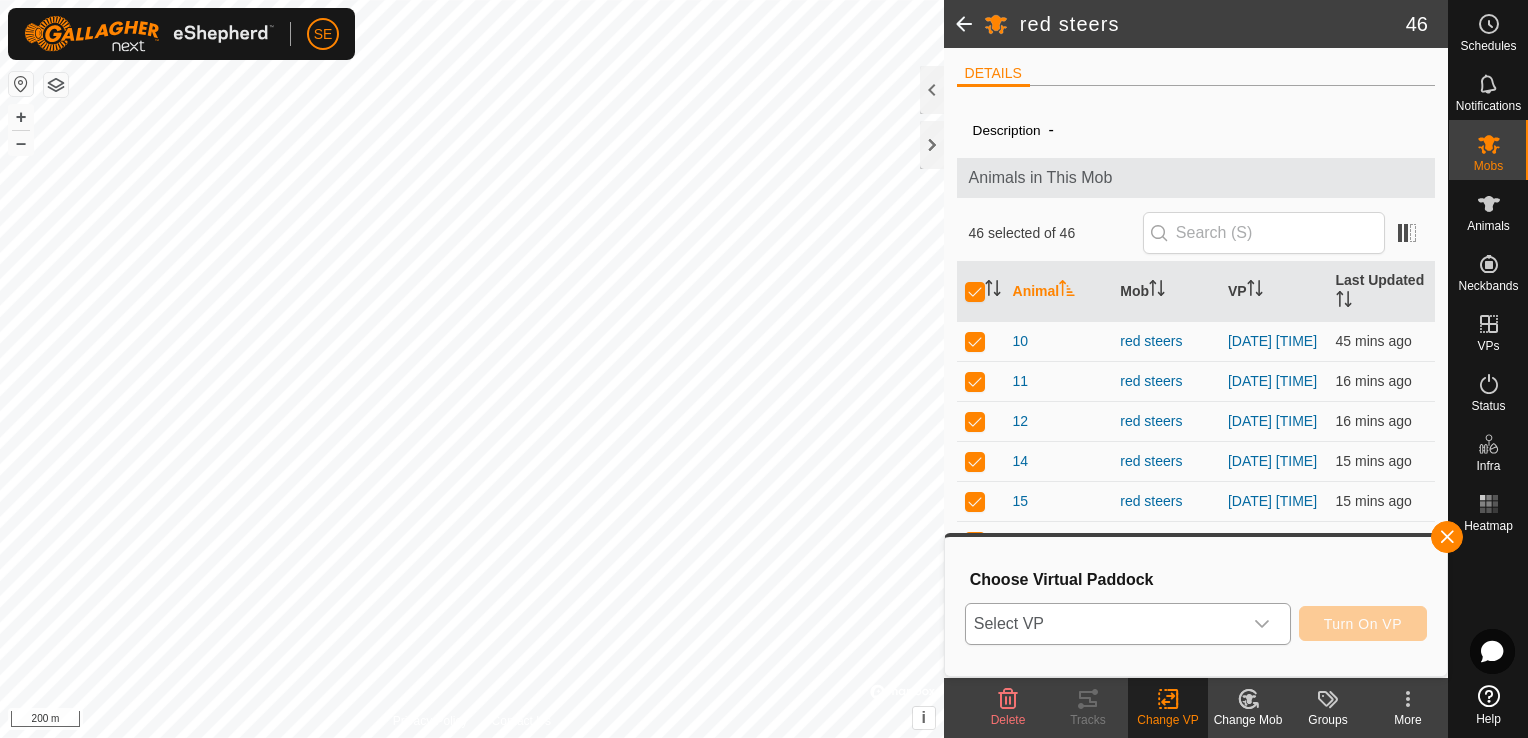 click 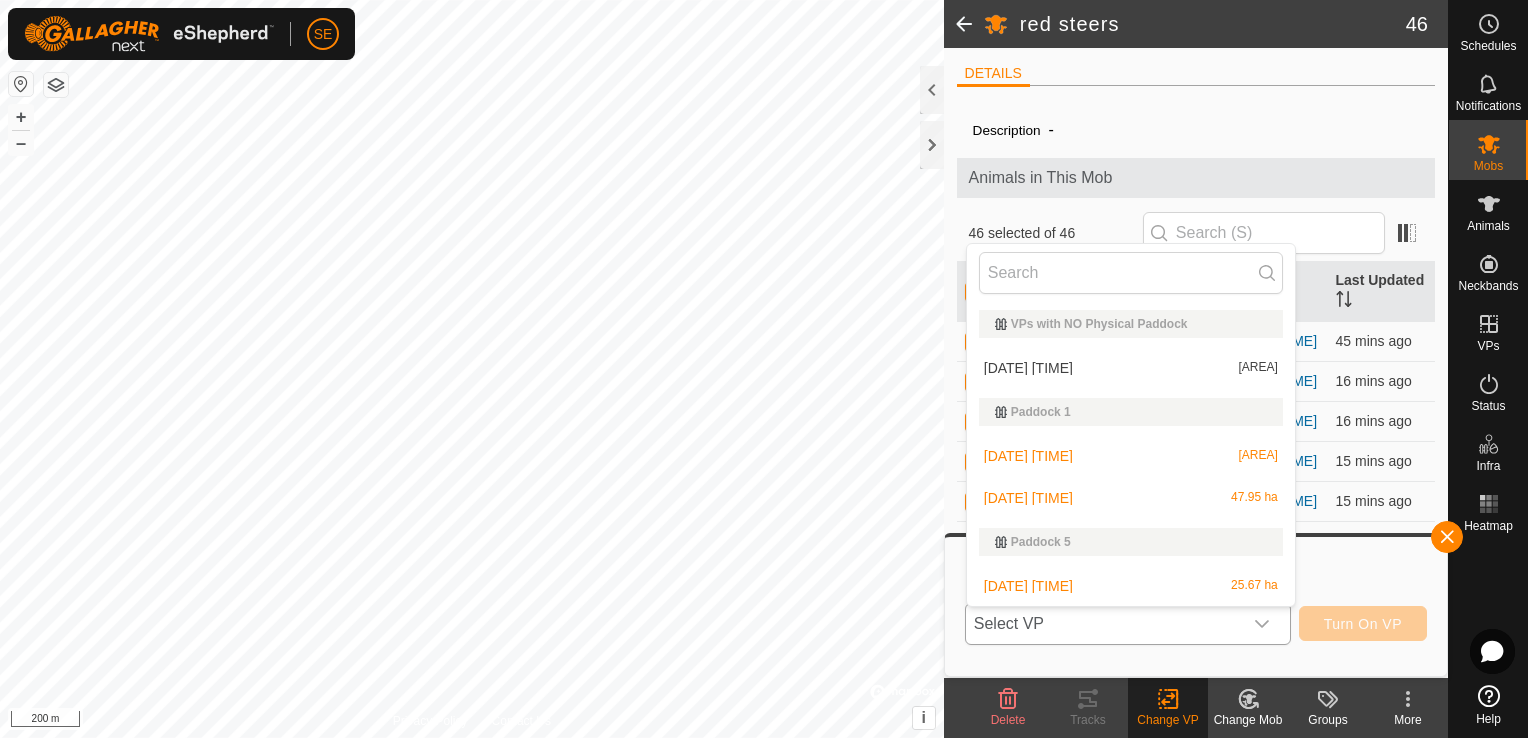 click on "[DATE] [AREA]" at bounding box center (1131, 456) 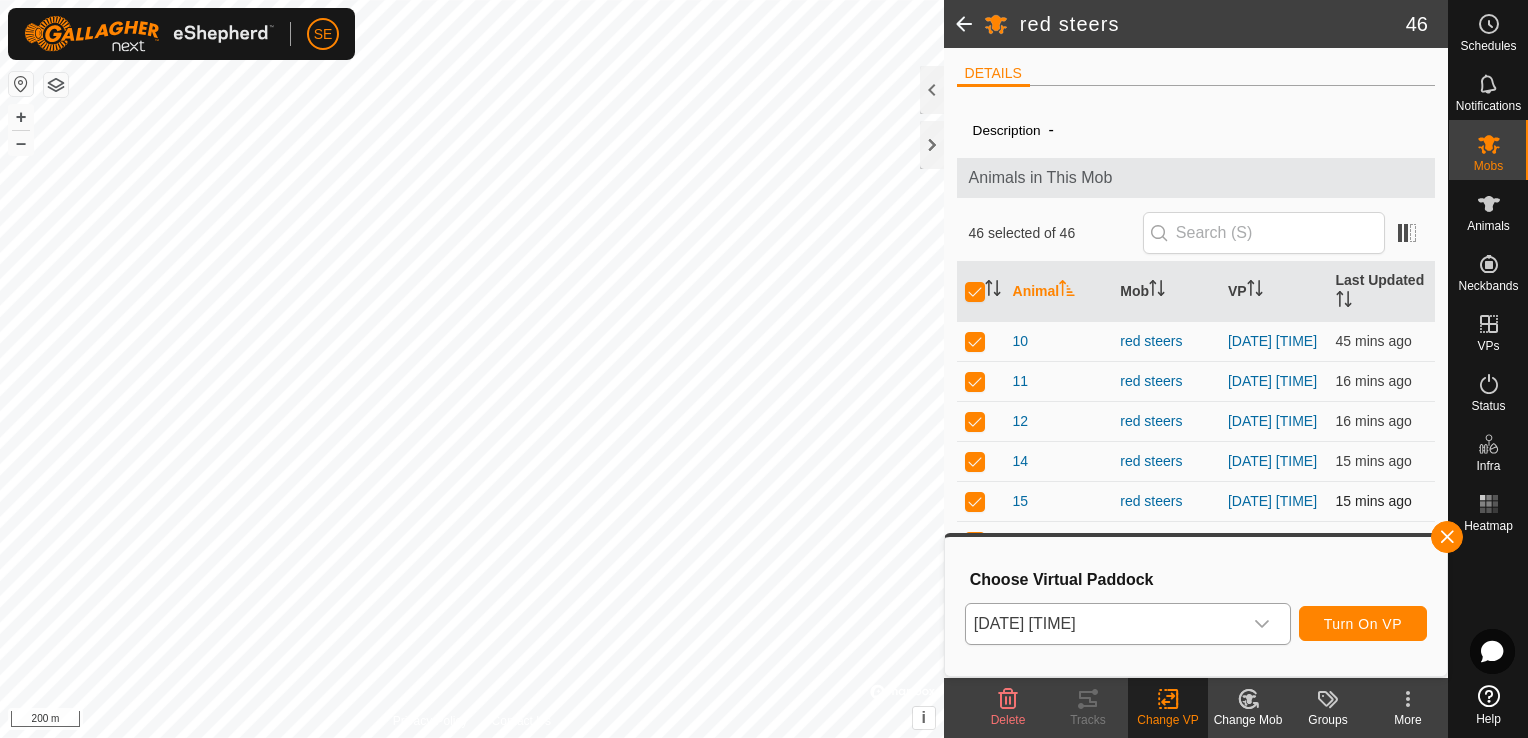 drag, startPoint x: 1036, startPoint y: 586, endPoint x: 1052, endPoint y: 495, distance: 92.39589 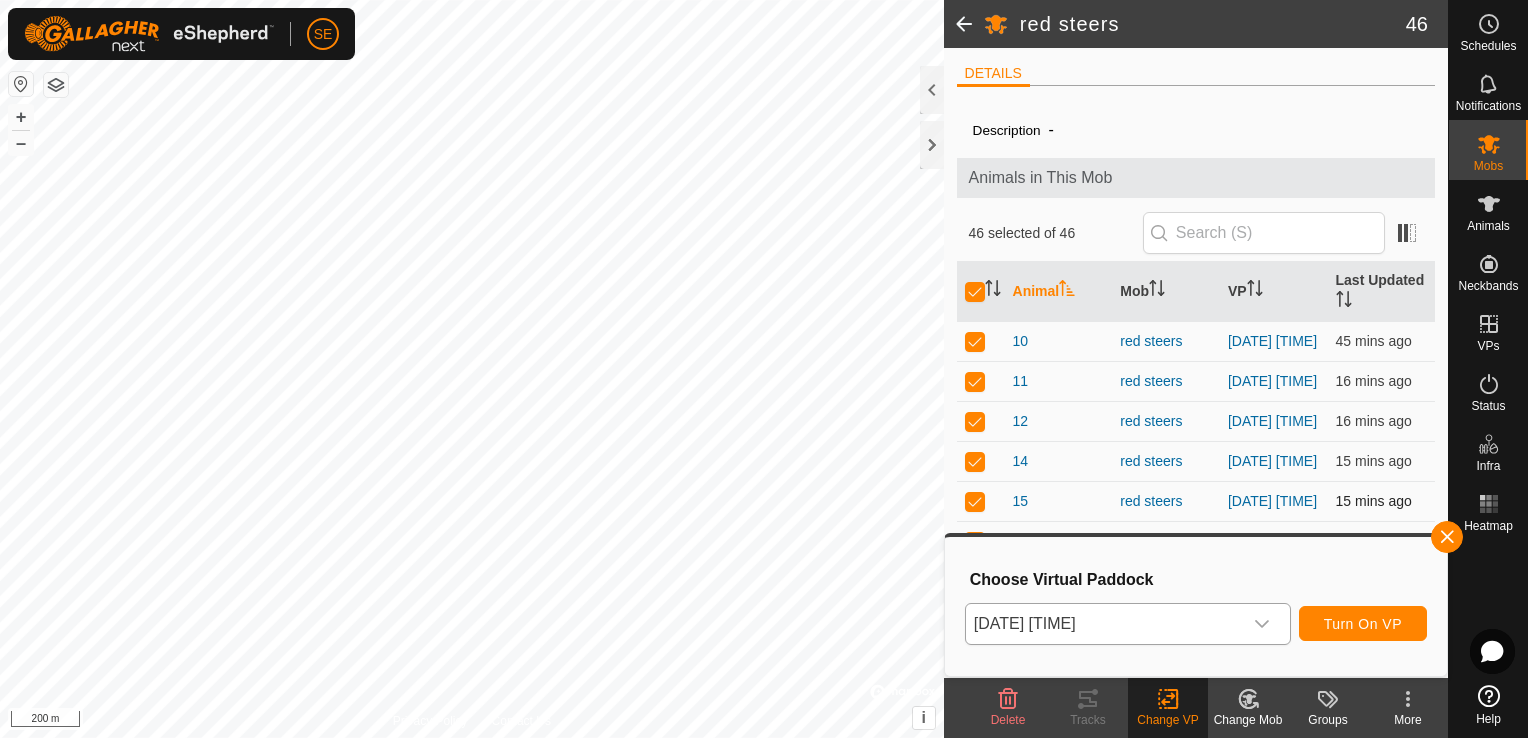 click on "SE Schedules Notifications Mobs Animals Neckbands VPs Status Infra Heatmap Help red steers 46 DETAILS Description - Animals in This Mob 46 selected of 46 Animal Mob VP Last Updated 10 red steers [DATE] [TIME] 45 mins ago 11 red steers [DATE] [TIME] 16 mins ago 12 red steers [DATE] [TIME] 16 mins ago 14 red steers [DATE] [TIME] 15 mins ago 15 red steers [DATE] [TIME] 15 mins ago 16 red steers [DATE] [TIME] 15 mins ago 17 red steers [DATE] [TIME] 15 mins ago 18 red steers [DATE] [TIME] 15 mins ago 19 red steers [DATE] [TIME] 15 mins ago 2 red steers [DATE] [TIME] 45 mins ago 20 red steers [DATE] [TIME] 15 mins ago 21 red steers [DATE] [TIME] 16 mins ago 22 red steers [DATE] [TIME] 1 hr ago 23 red steers [DATE] [TIME] 15 mins ago 24 red steers [DATE] [TIME] 1 hr ago 26 red steers [DATE] [TIME] 15 mins ago 27 red steers [DATE] [TIME] 28 29 +" at bounding box center [764, 369] 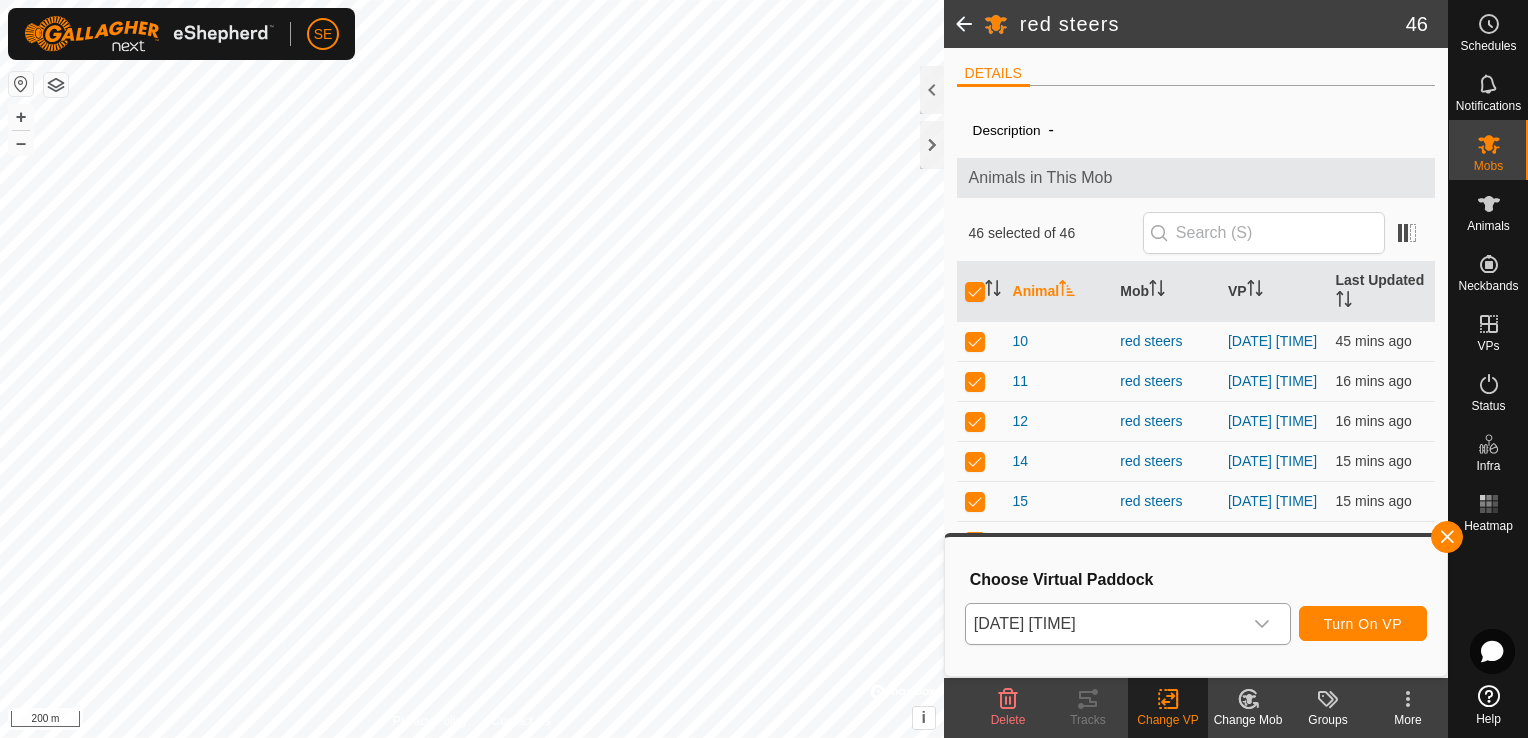 click 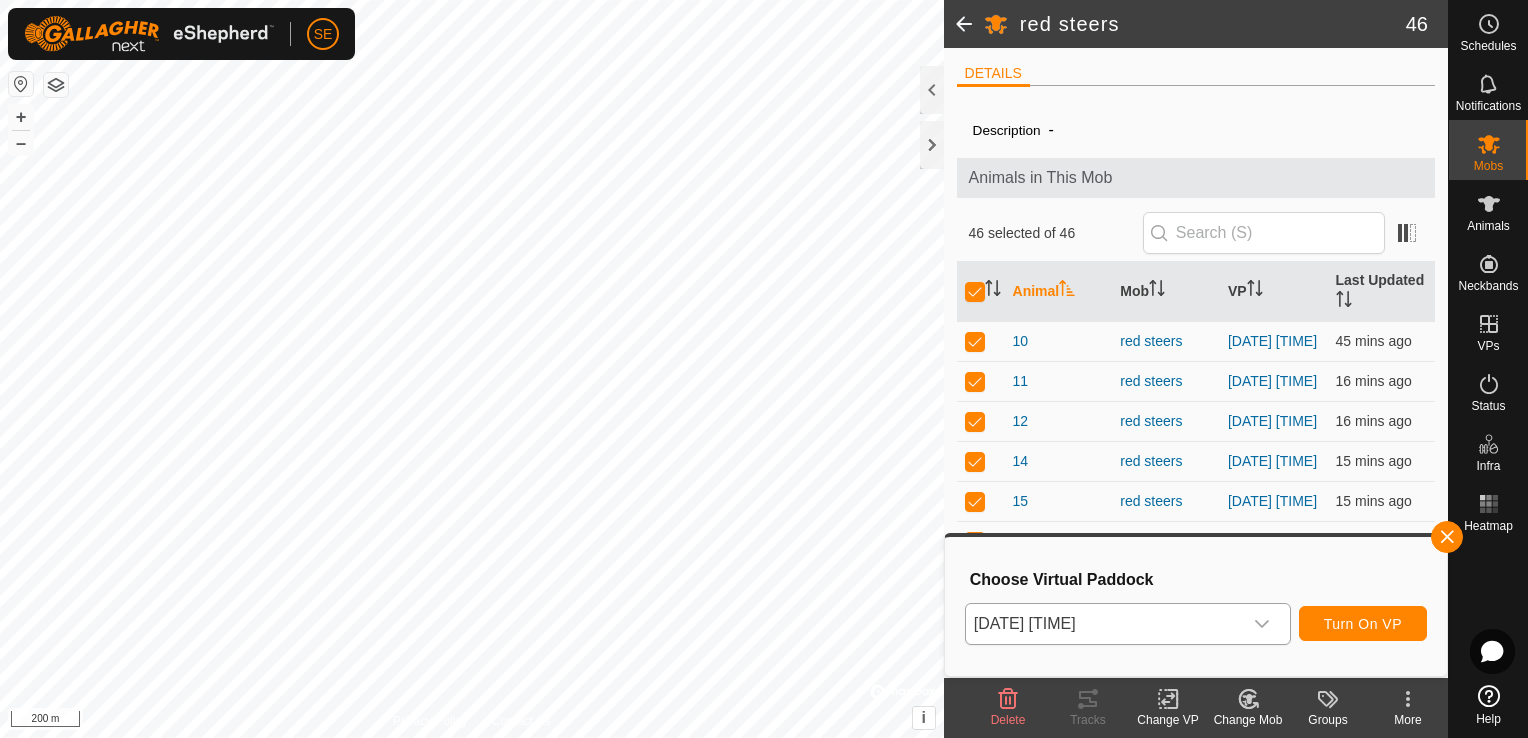 click 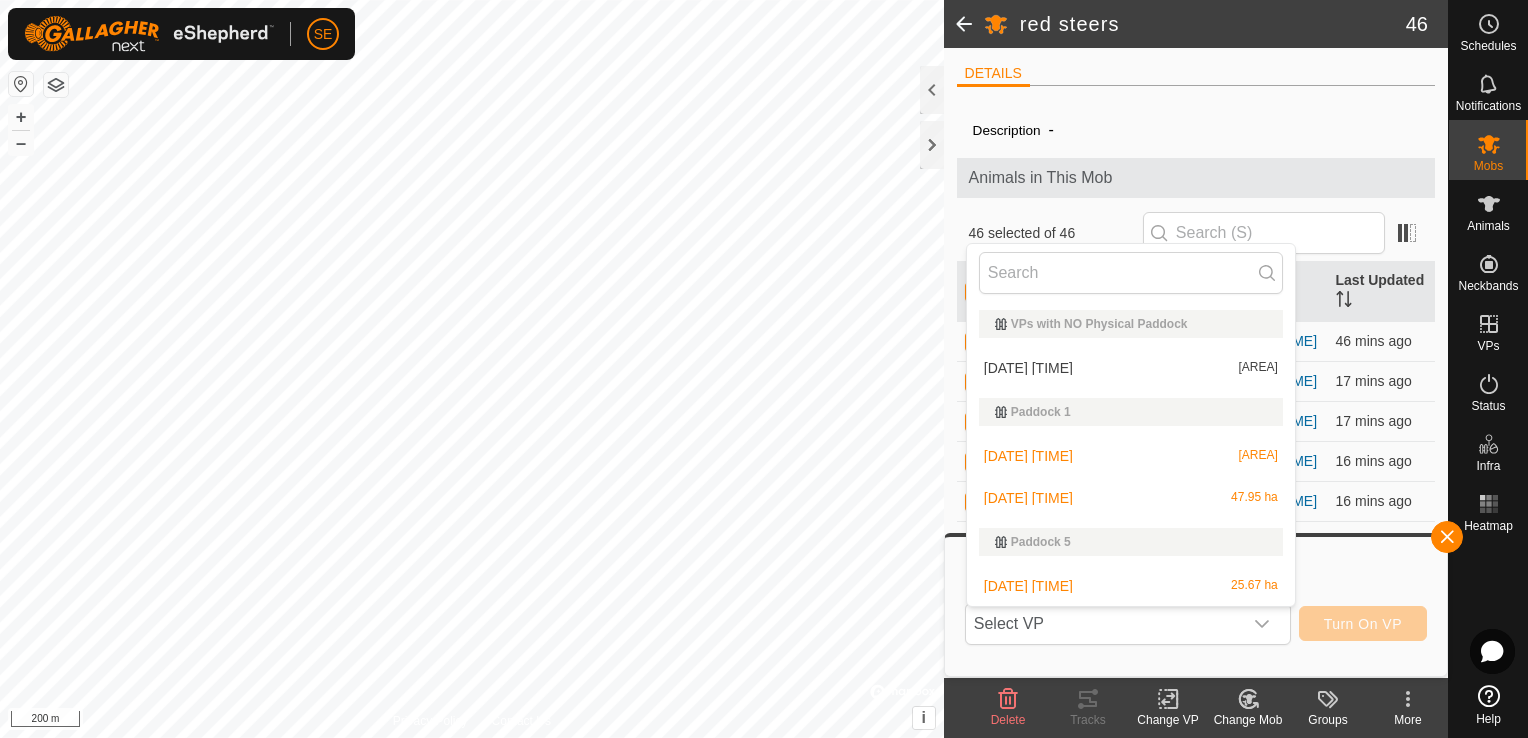 click on "[DATE] [AREA]" at bounding box center [1131, 498] 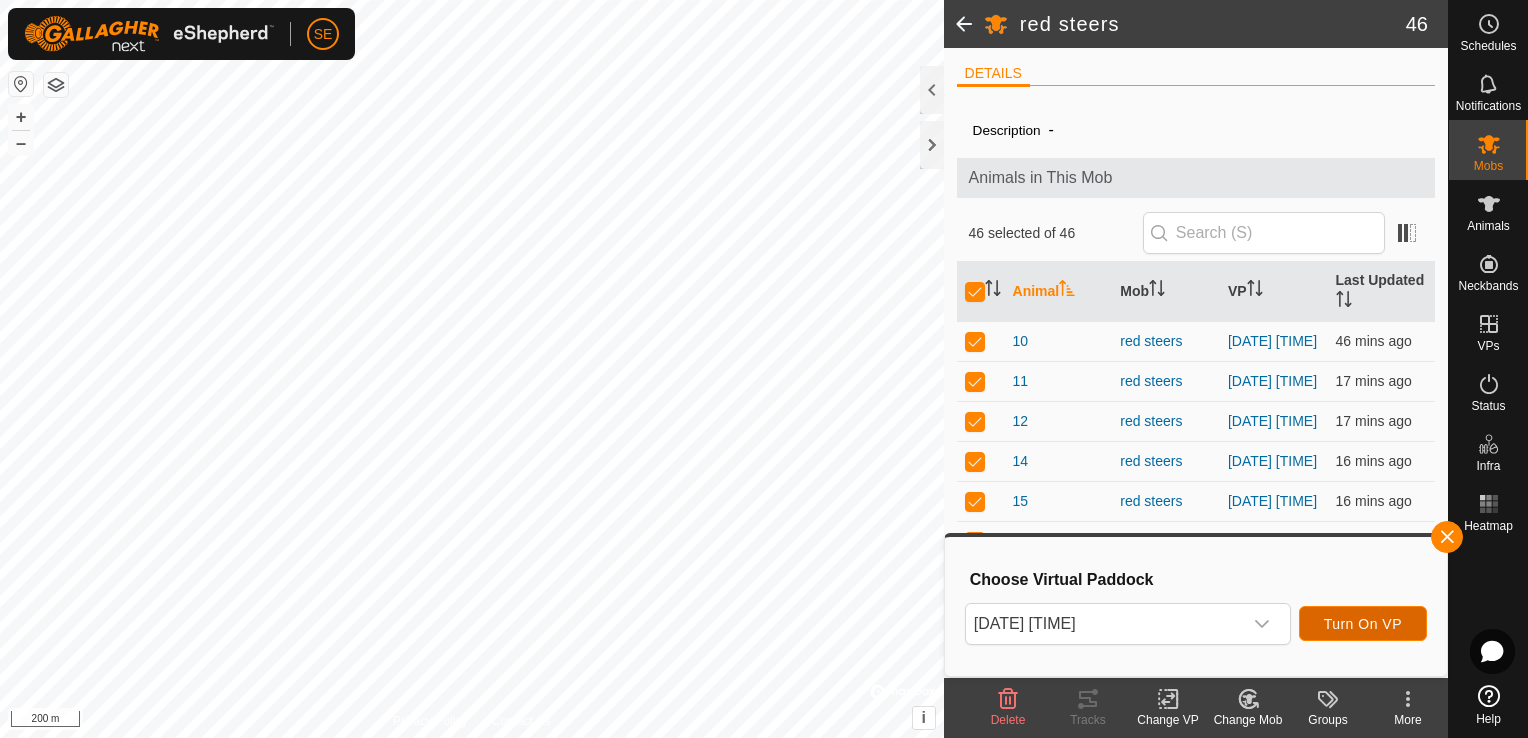 click on "Turn On VP" at bounding box center [1363, 623] 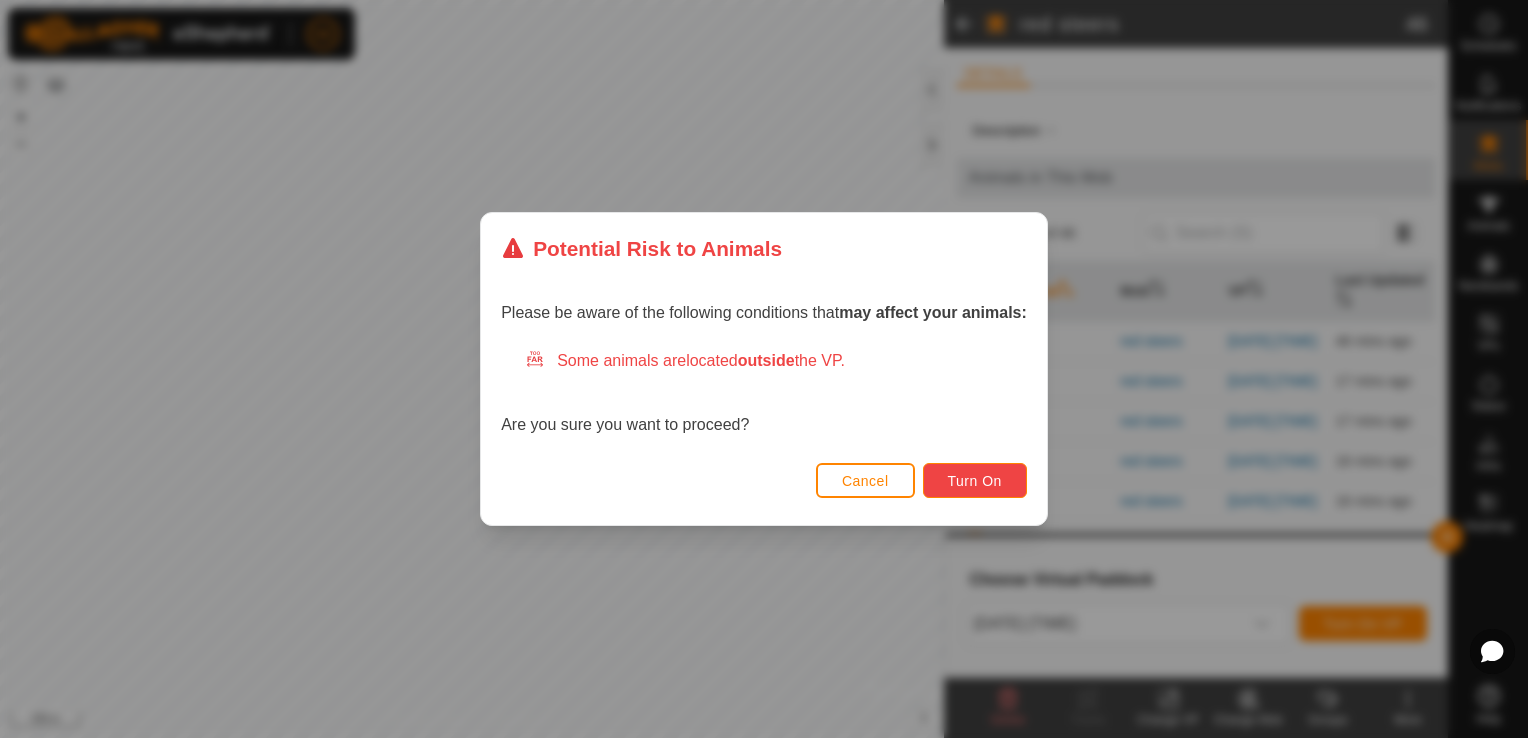 click on "Turn On" at bounding box center [975, 480] 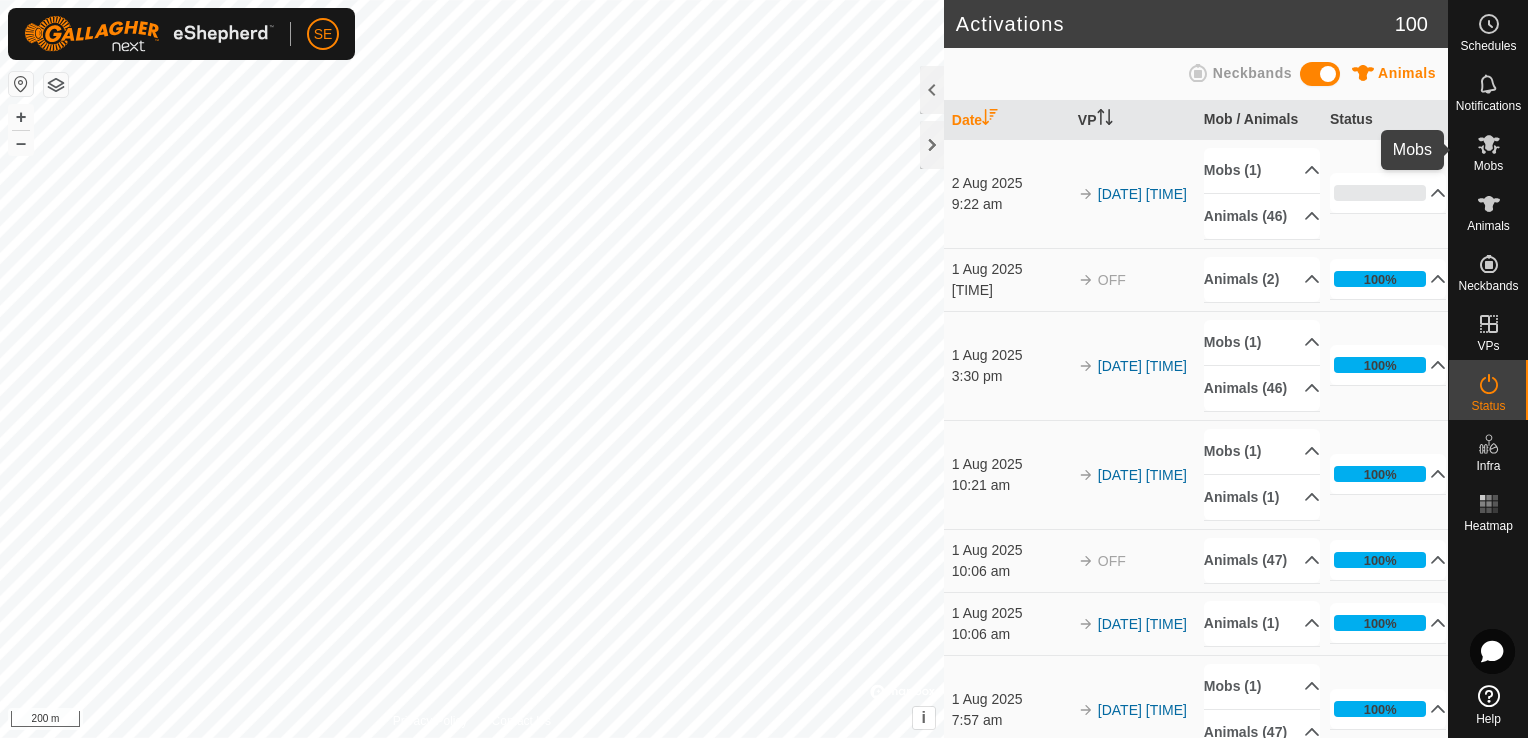 click on "Mobs" at bounding box center (1488, 166) 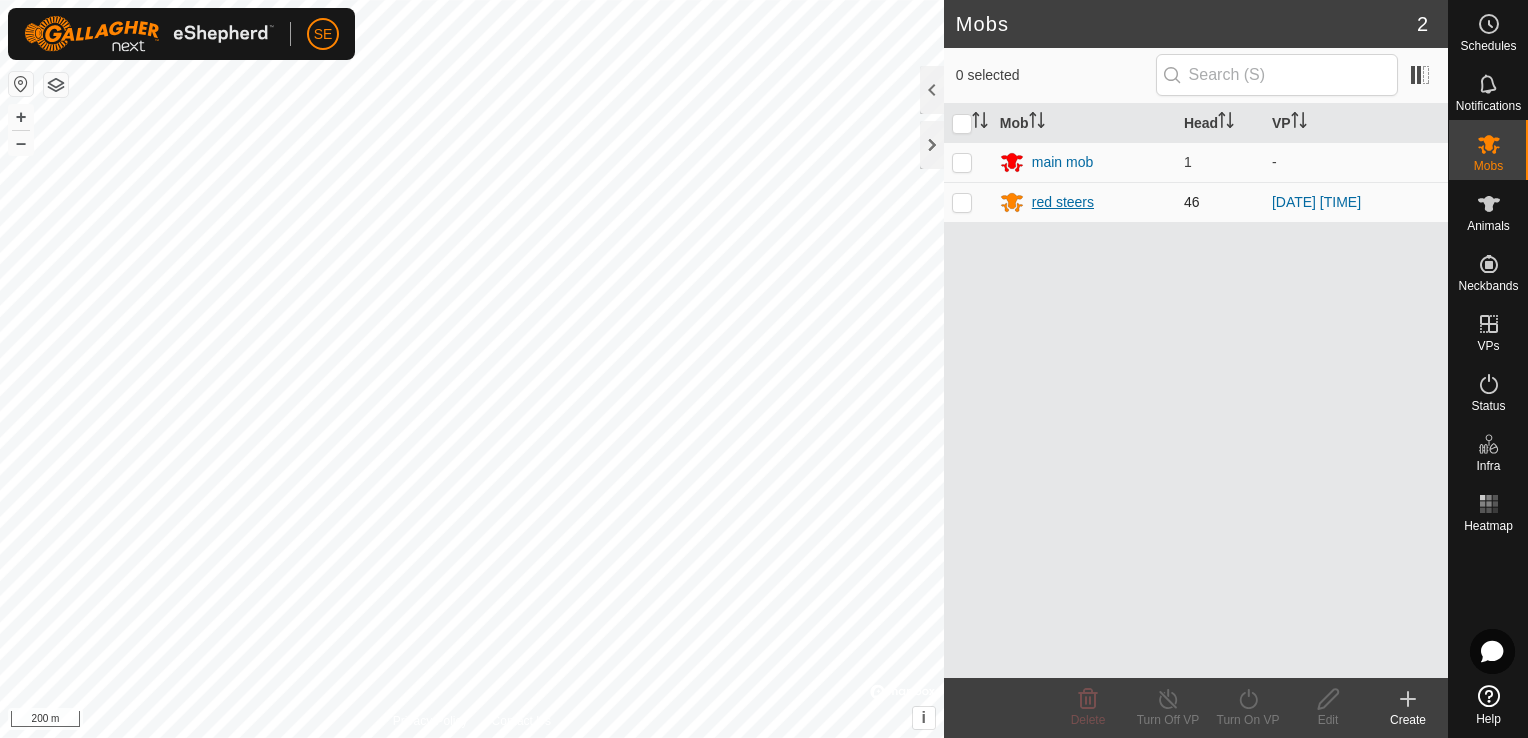 click on "red steers" at bounding box center (1063, 202) 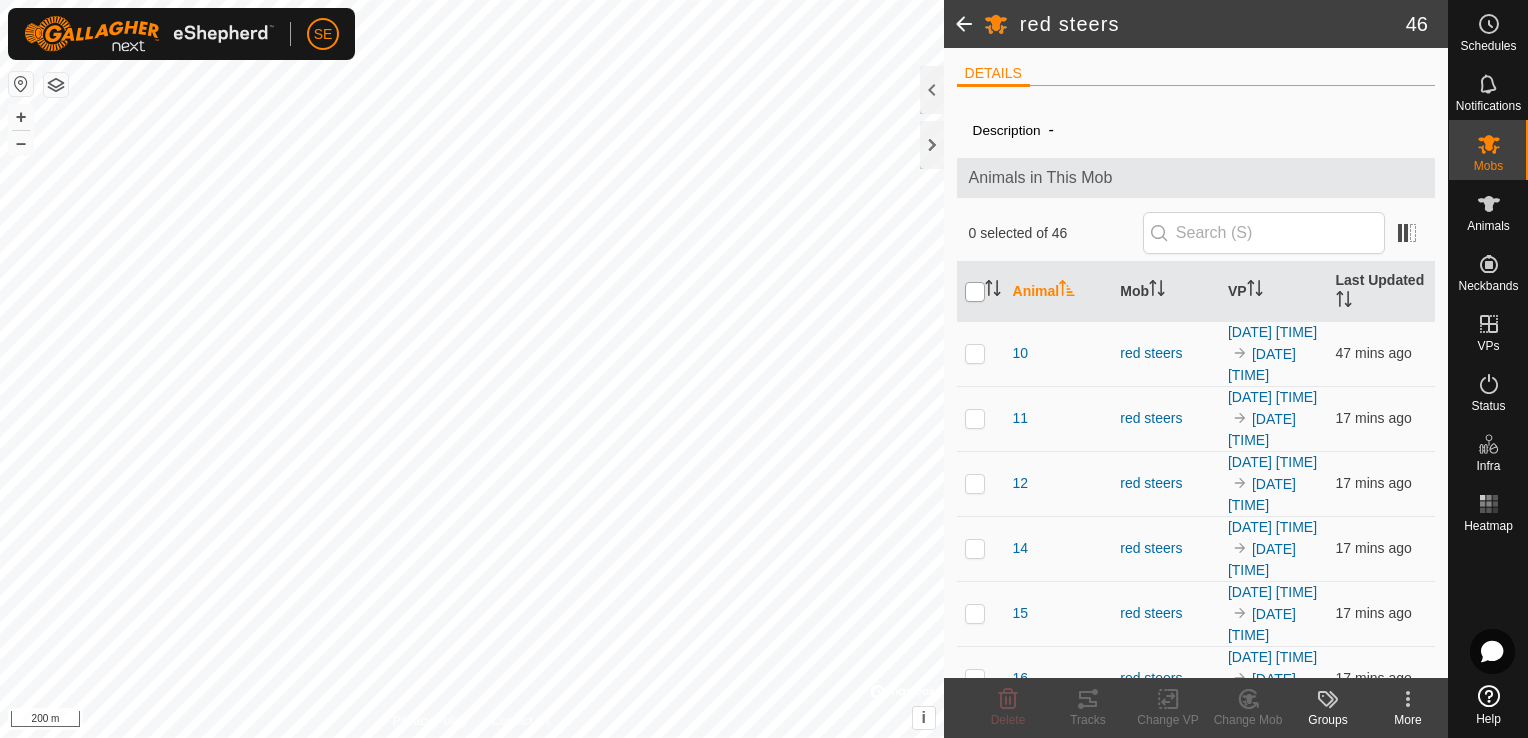 click at bounding box center [975, 292] 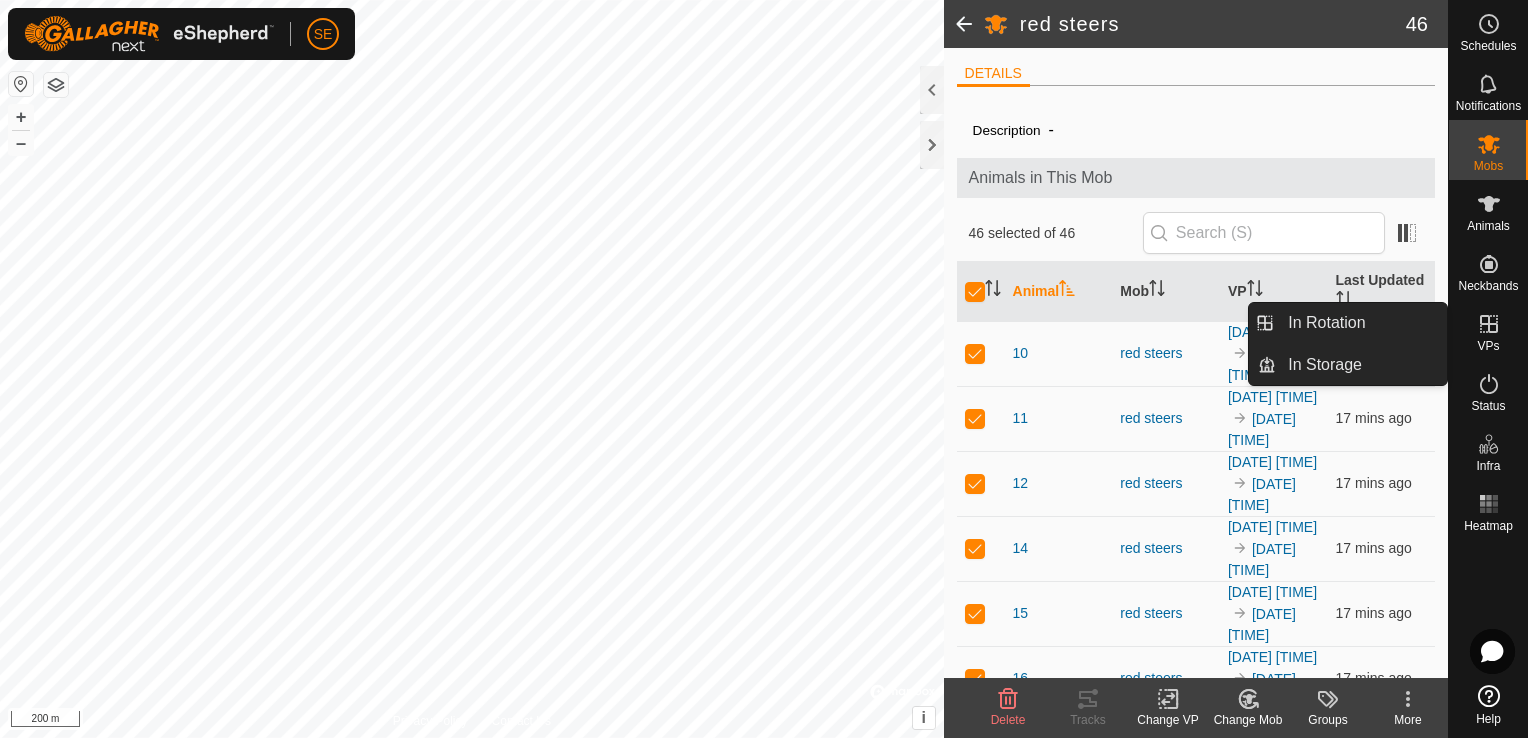 click 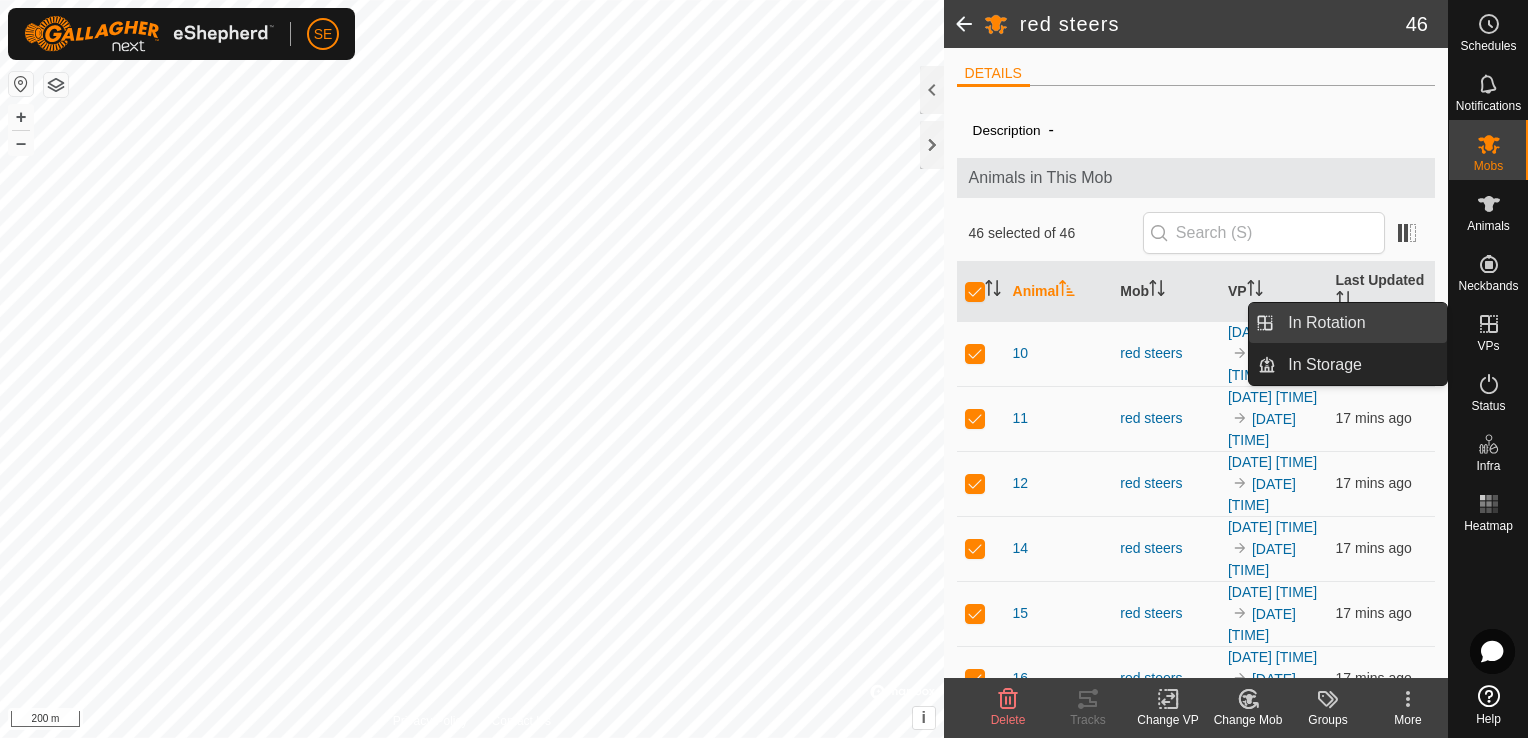 click on "In Rotation" at bounding box center [1361, 323] 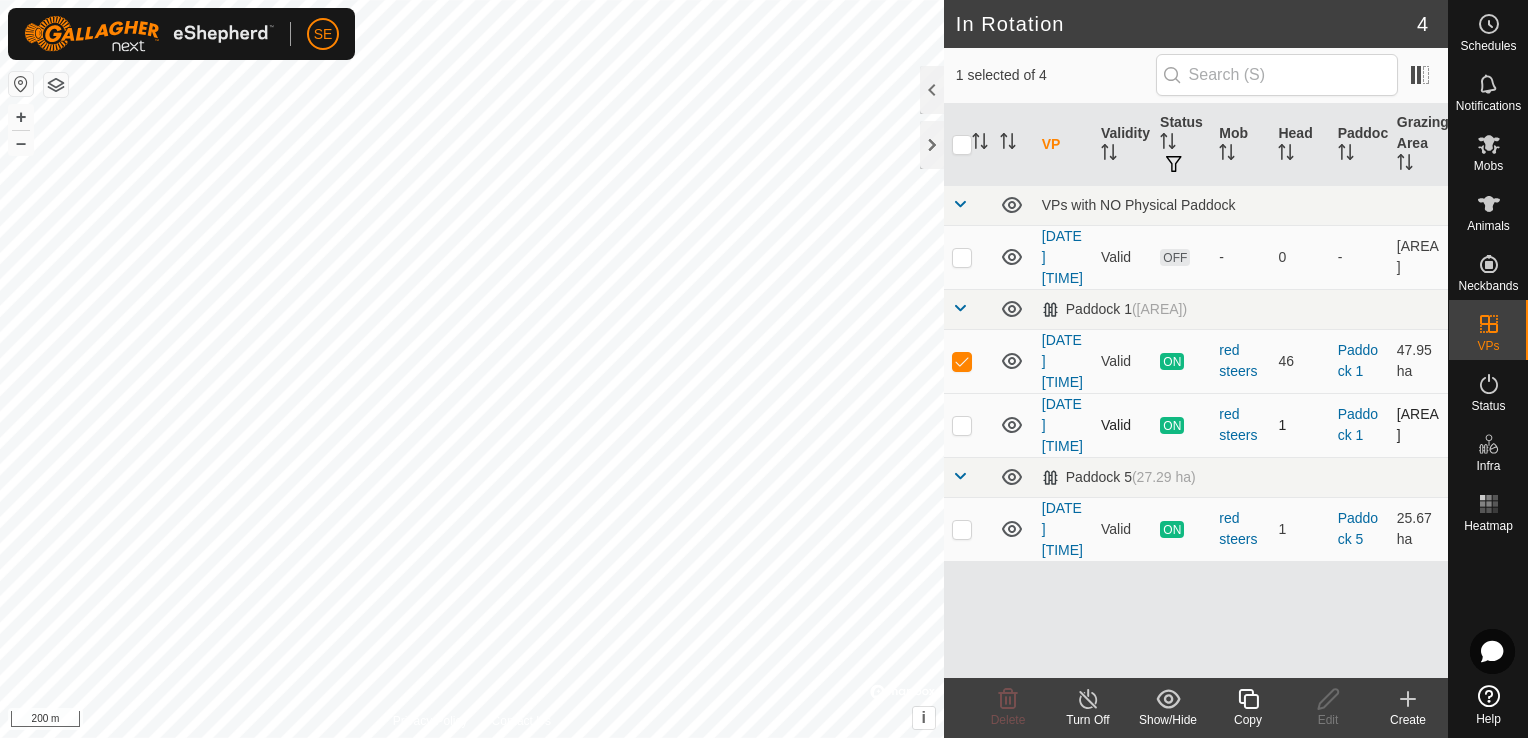 click at bounding box center [962, 425] 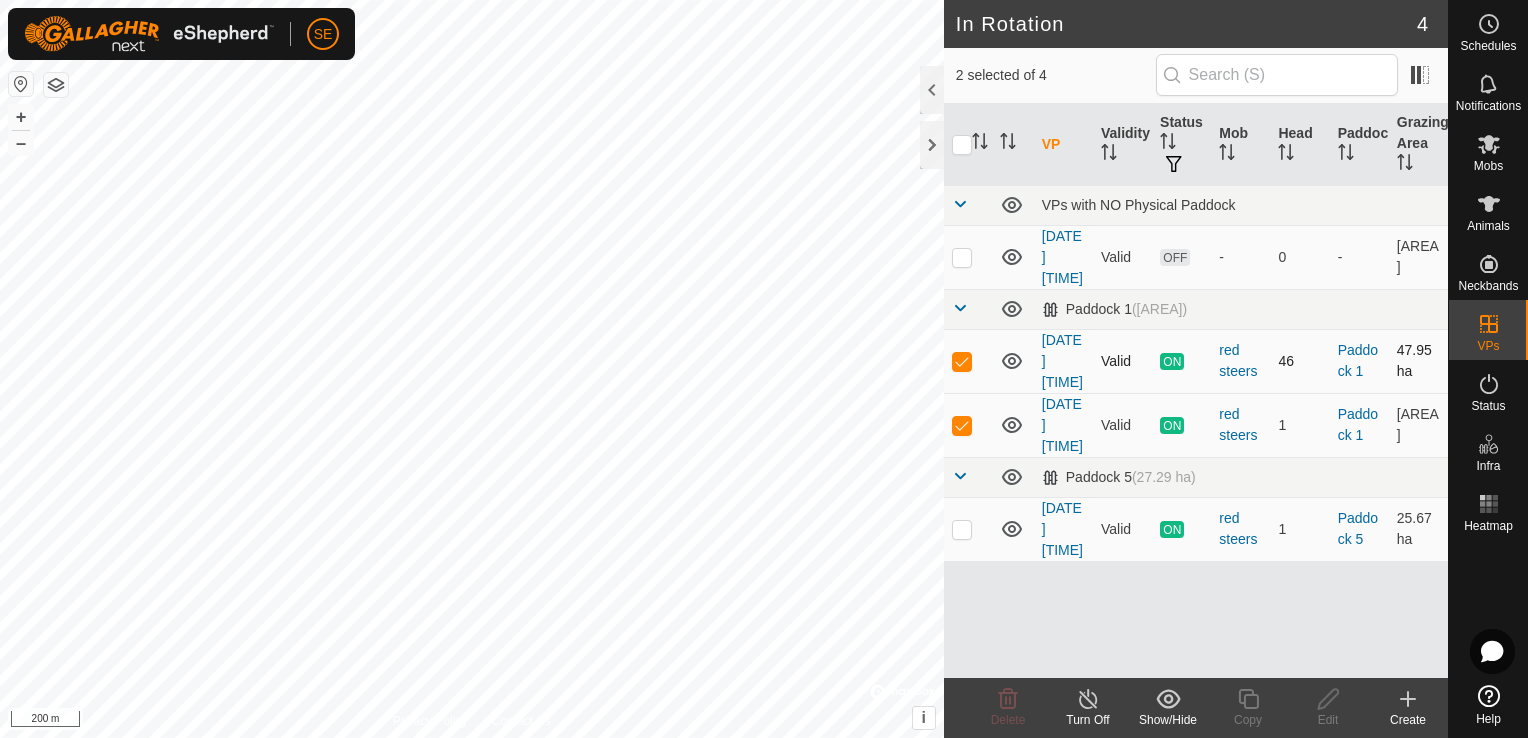 click at bounding box center (962, 361) 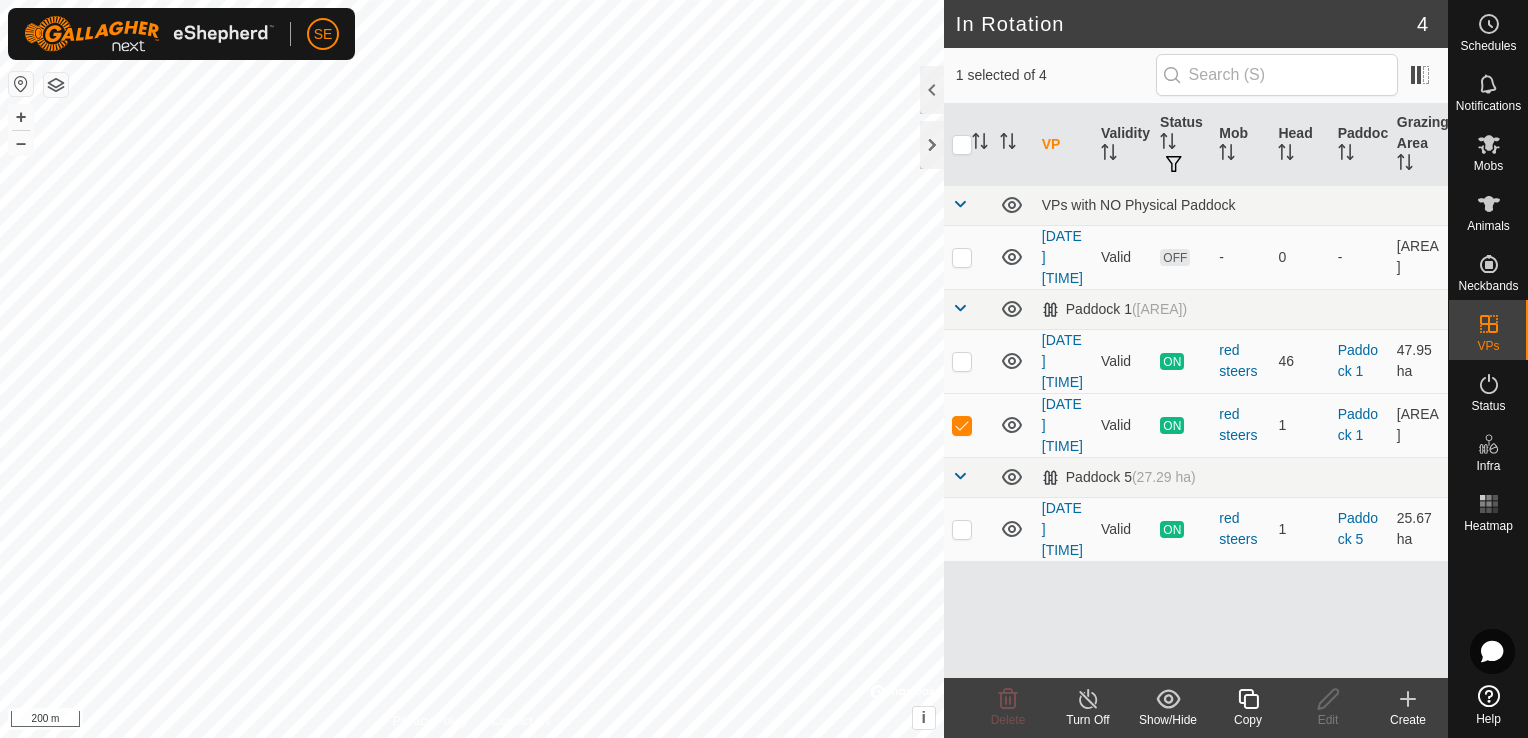 click 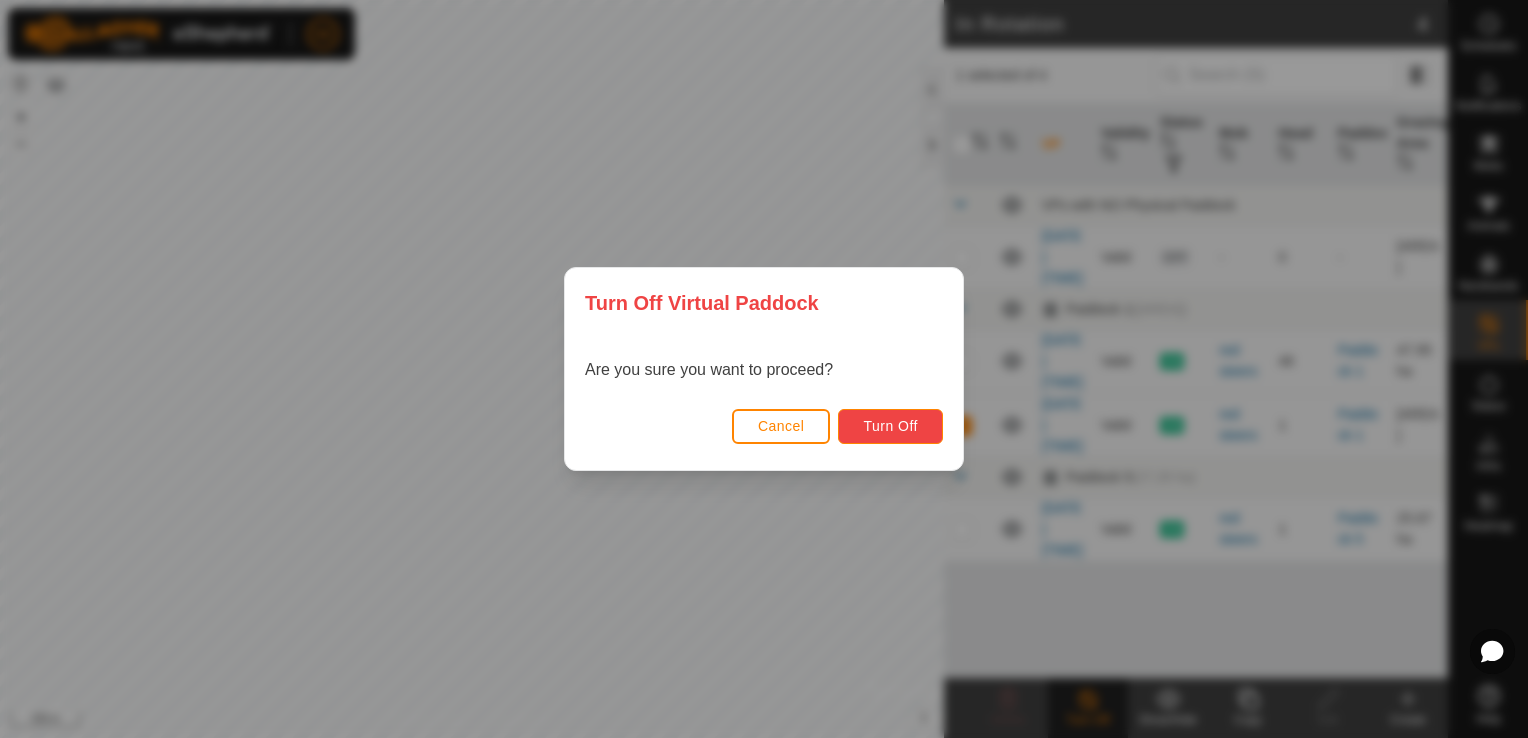 click on "Turn Off" at bounding box center (890, 426) 